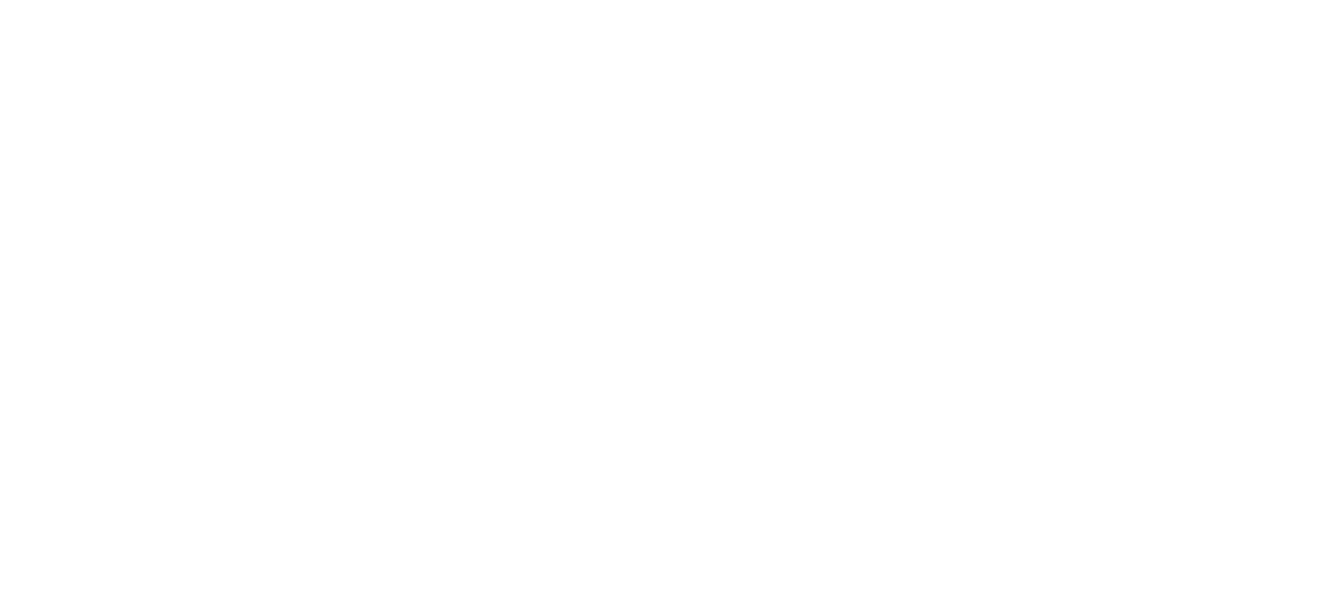 scroll, scrollTop: 0, scrollLeft: 0, axis: both 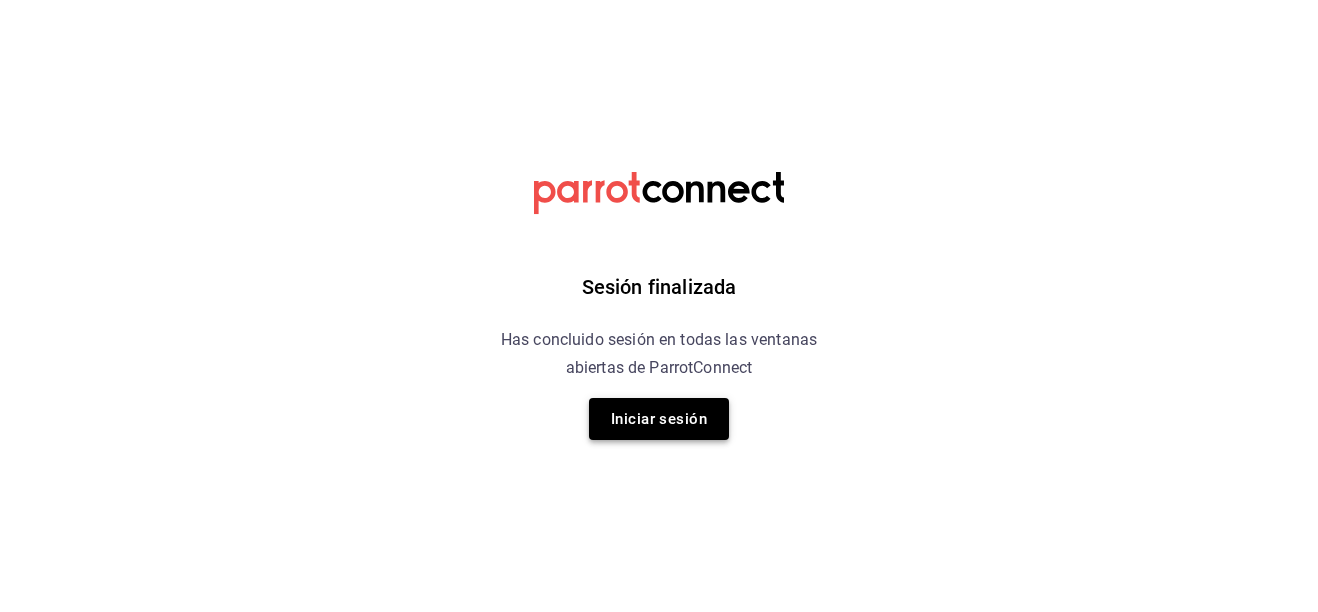 click on "Iniciar sesión" at bounding box center (659, 419) 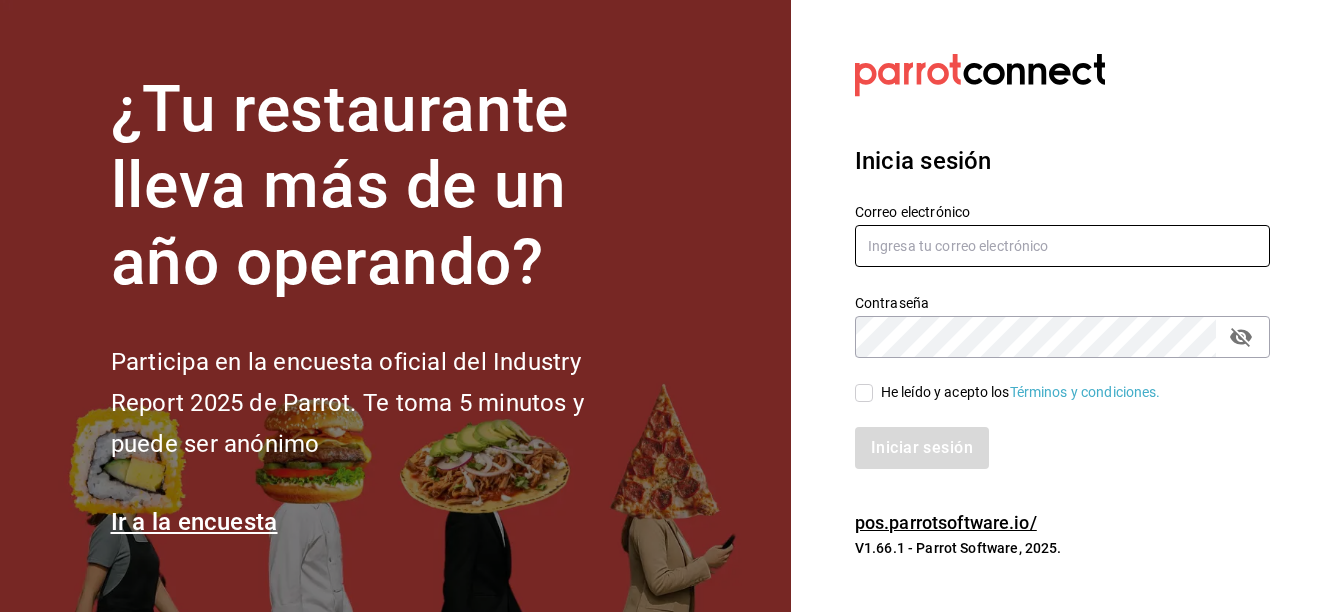 click at bounding box center [1062, 246] 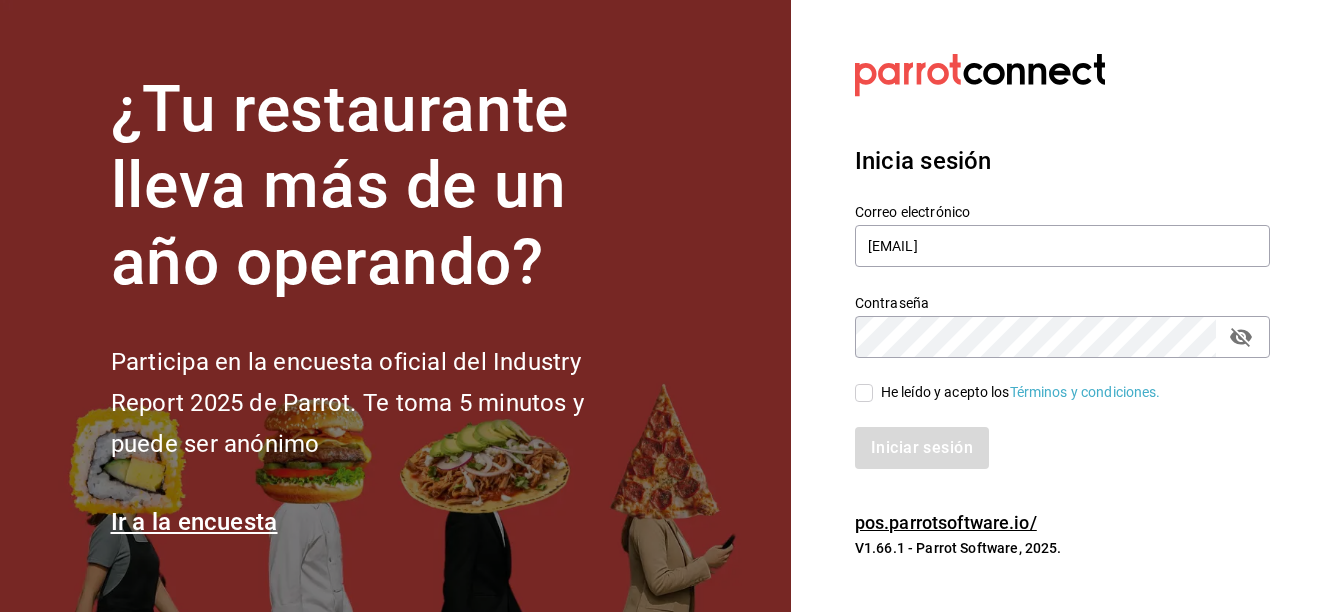 click on "He leído y acepto los  Términos y condiciones." at bounding box center (1017, 392) 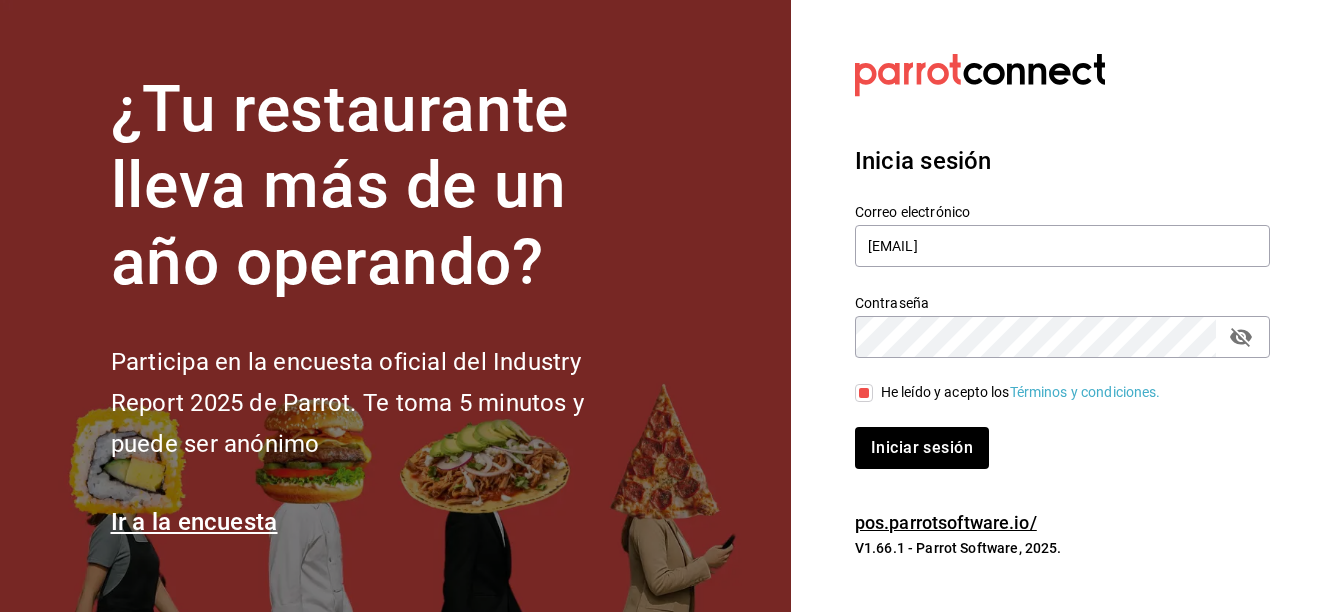 click on "Inicia sesión Correo electrónico tesoreria@sanjuangrill.com Contraseña Contraseña He leído y acepto los  Términos y condiciones. Iniciar sesión" at bounding box center [1062, 306] 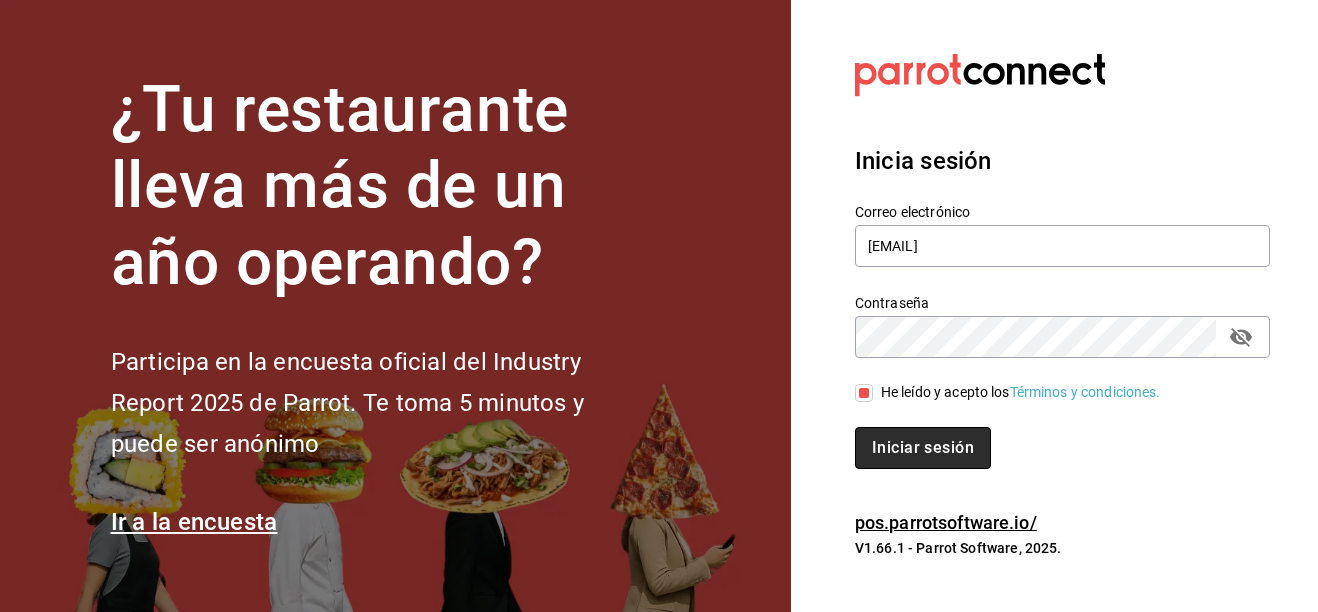click on "Iniciar sesión" at bounding box center [923, 448] 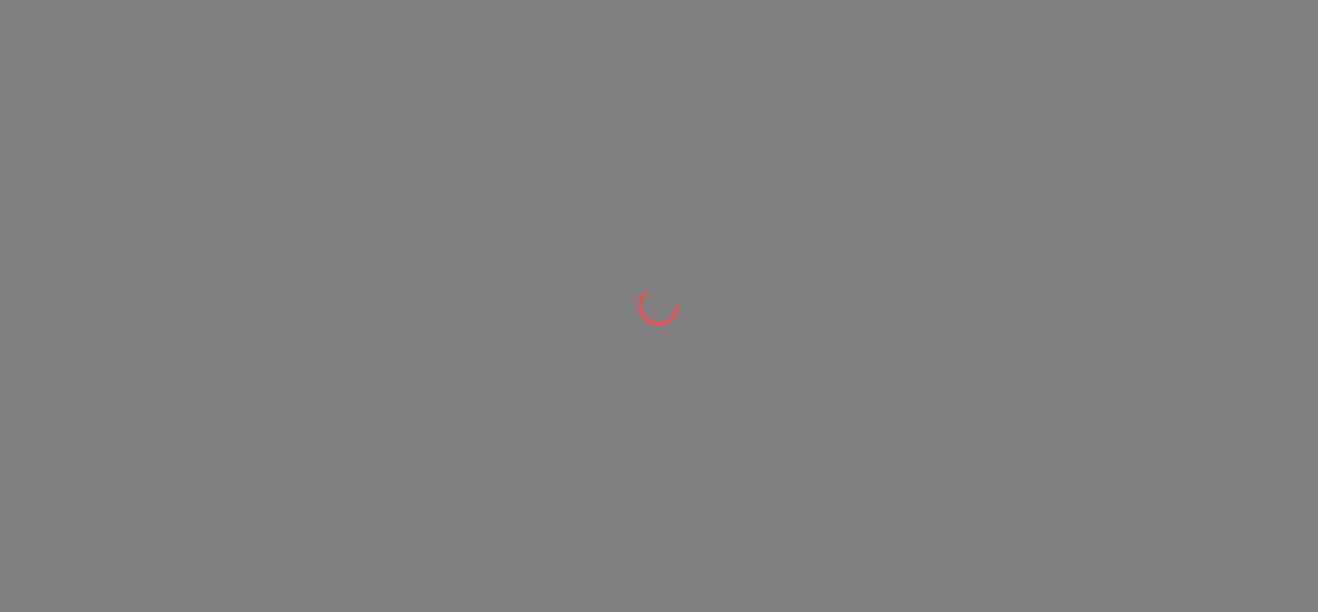 scroll, scrollTop: 0, scrollLeft: 0, axis: both 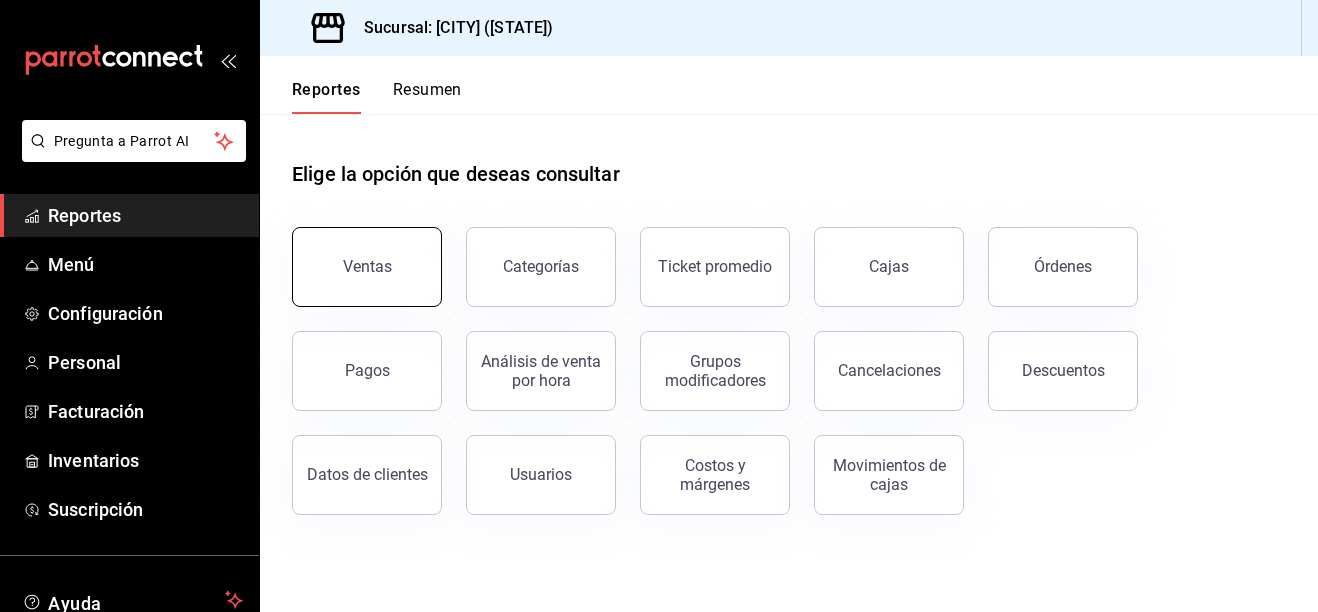 click on "Ventas" at bounding box center [367, 267] 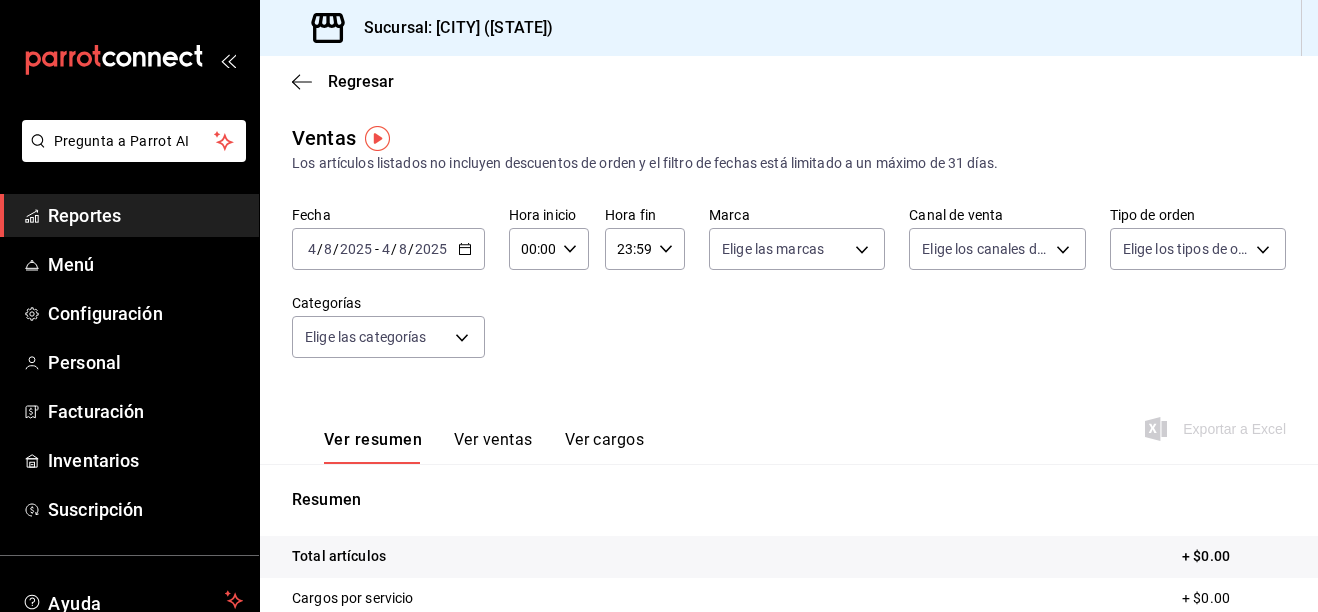 click 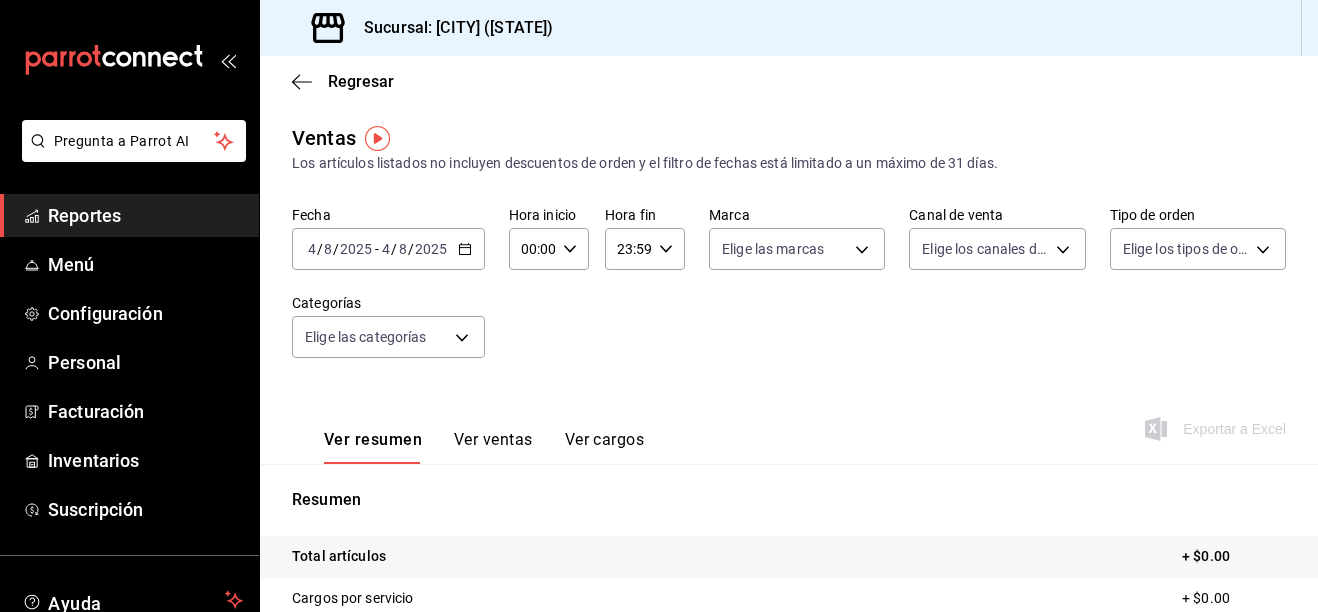 click on "Fecha [DATE] [DAY] / [MONTH] / [YEAR] - [DATE] [DAY] / [MONTH] / [YEAR] Hora inicio 00:00 Hora inicio Hora fin 23:59 Hora fin Marca Elige las marcas Canal de venta Elige los canales de venta Tipo de orden Elige los tipos de orden Categorías Elige las categorías" at bounding box center (789, 294) 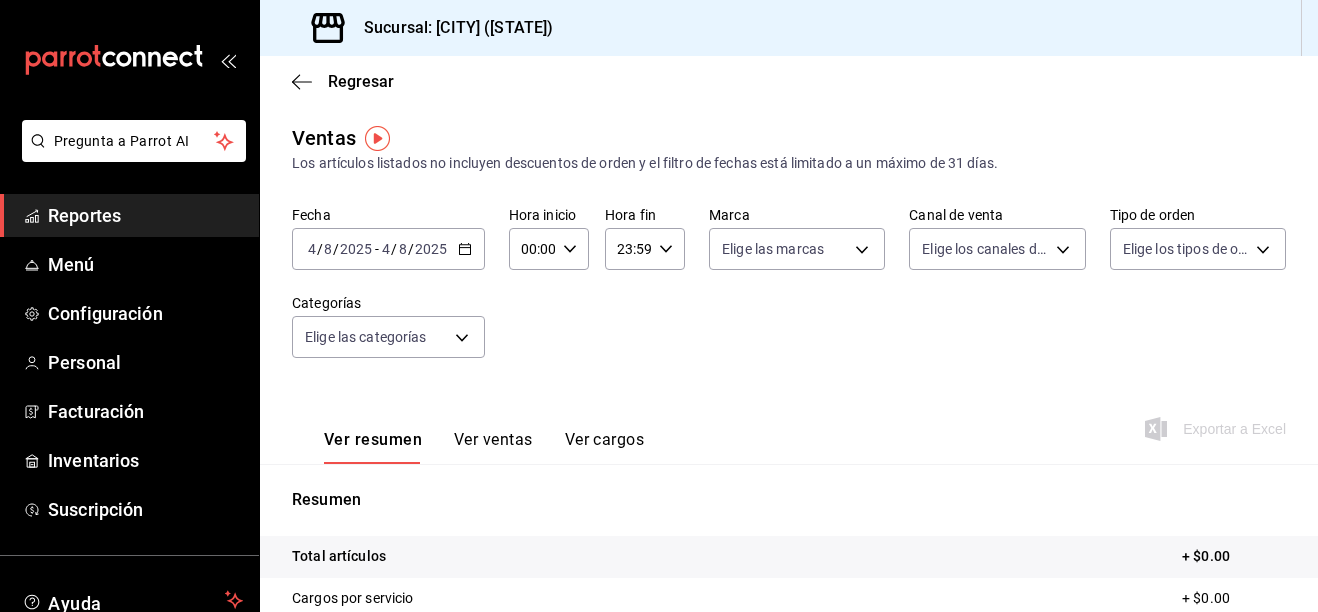click on "Reportes" at bounding box center [145, 215] 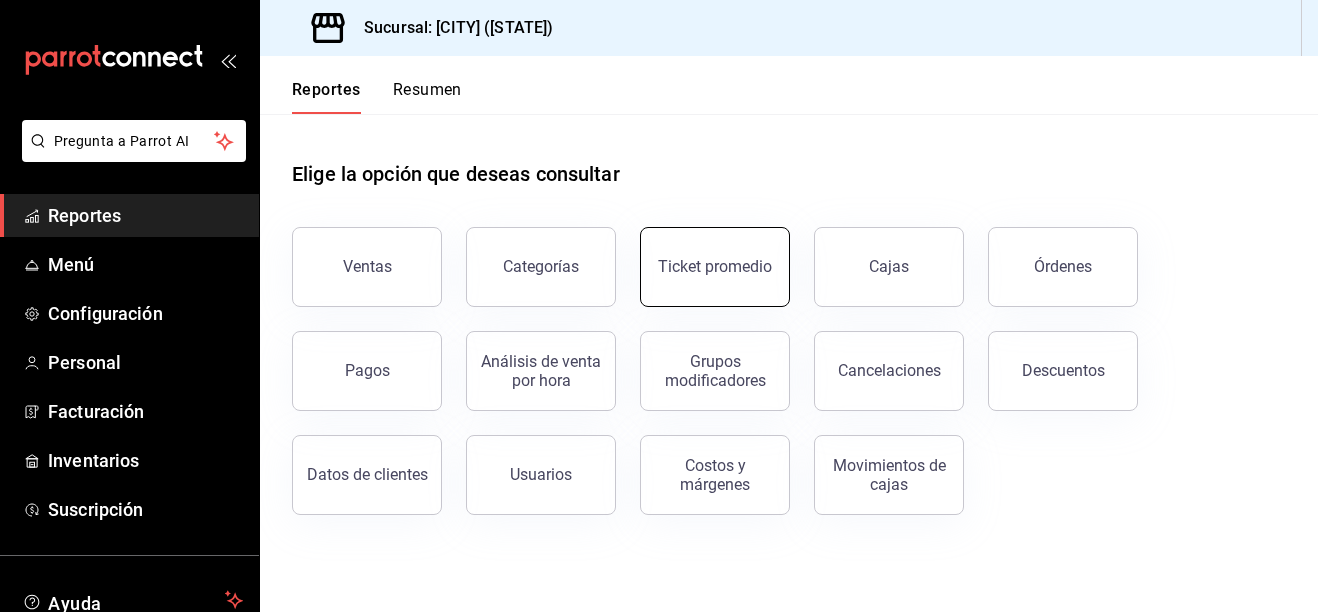 click on "Ticket promedio" at bounding box center (715, 266) 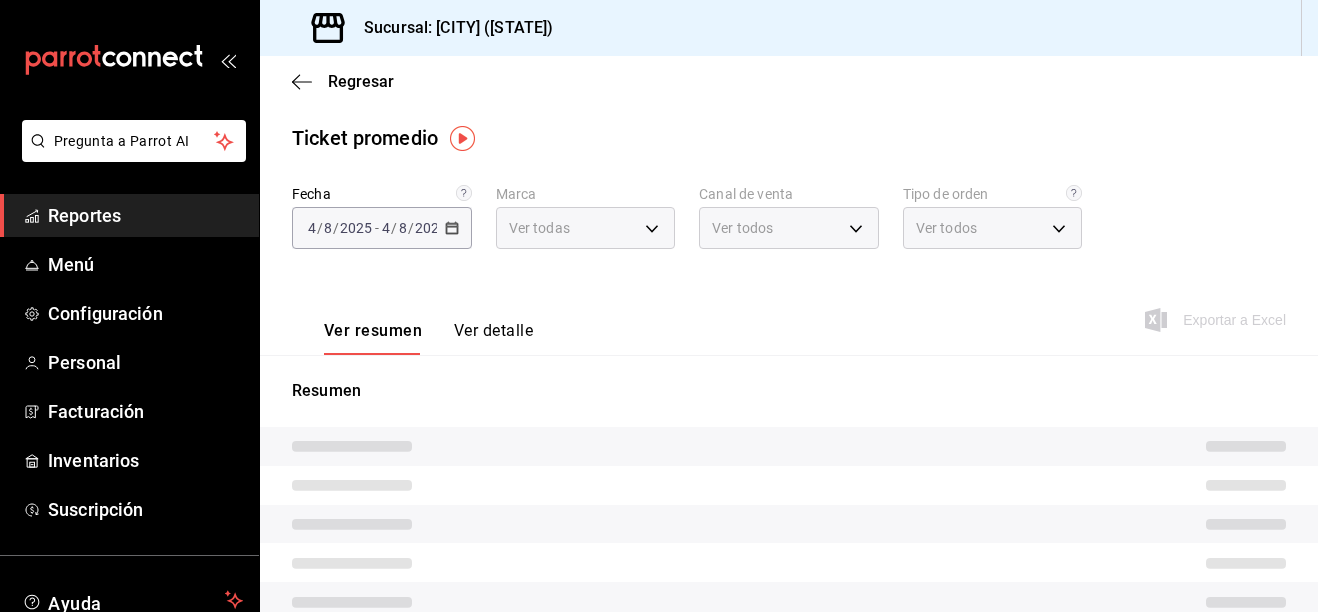 type on "993182a7-2c84-4ec8-9ef4-4438dae30c02" 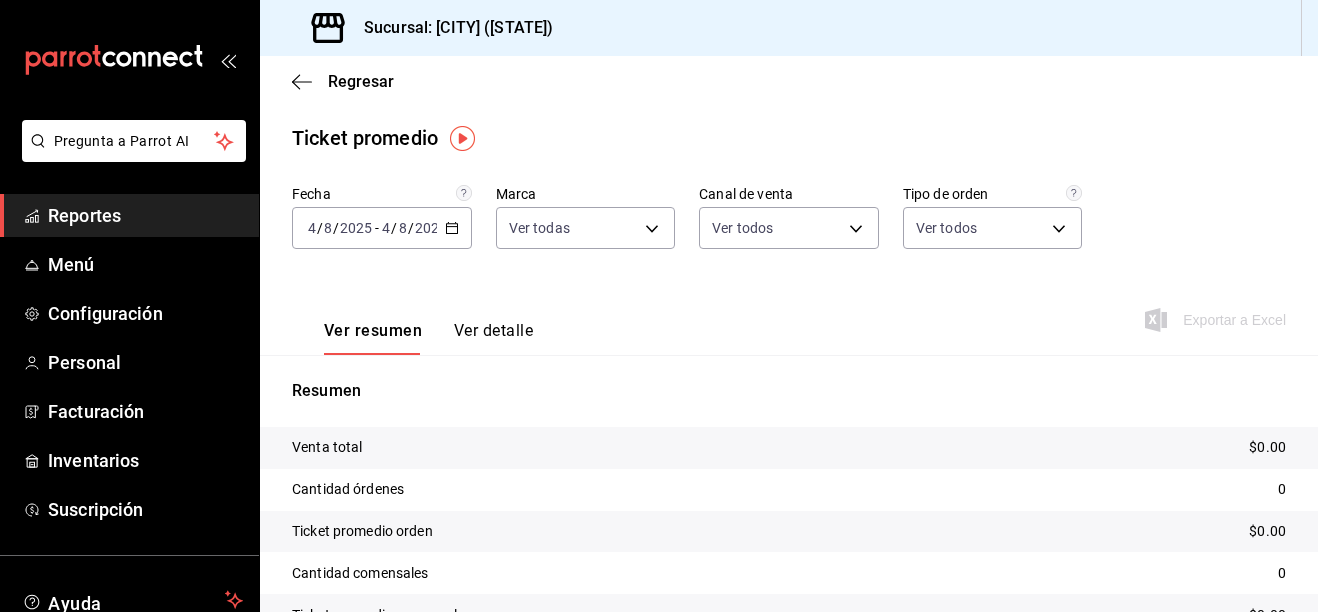 click 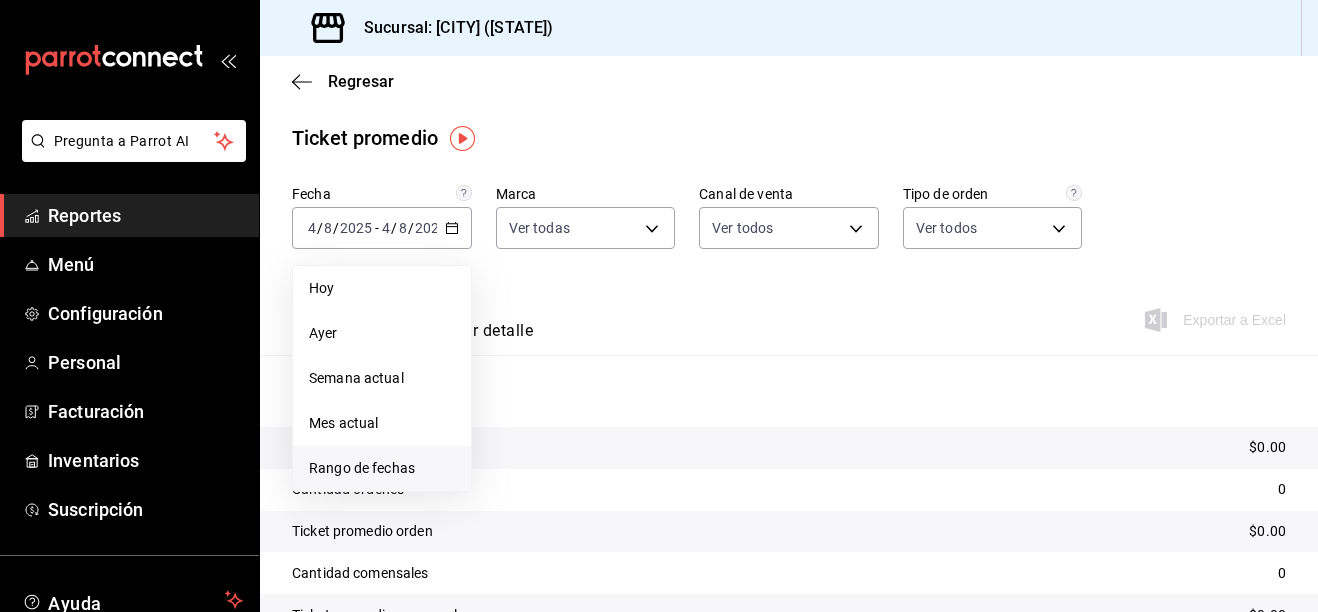 click on "Rango de fechas" at bounding box center (382, 468) 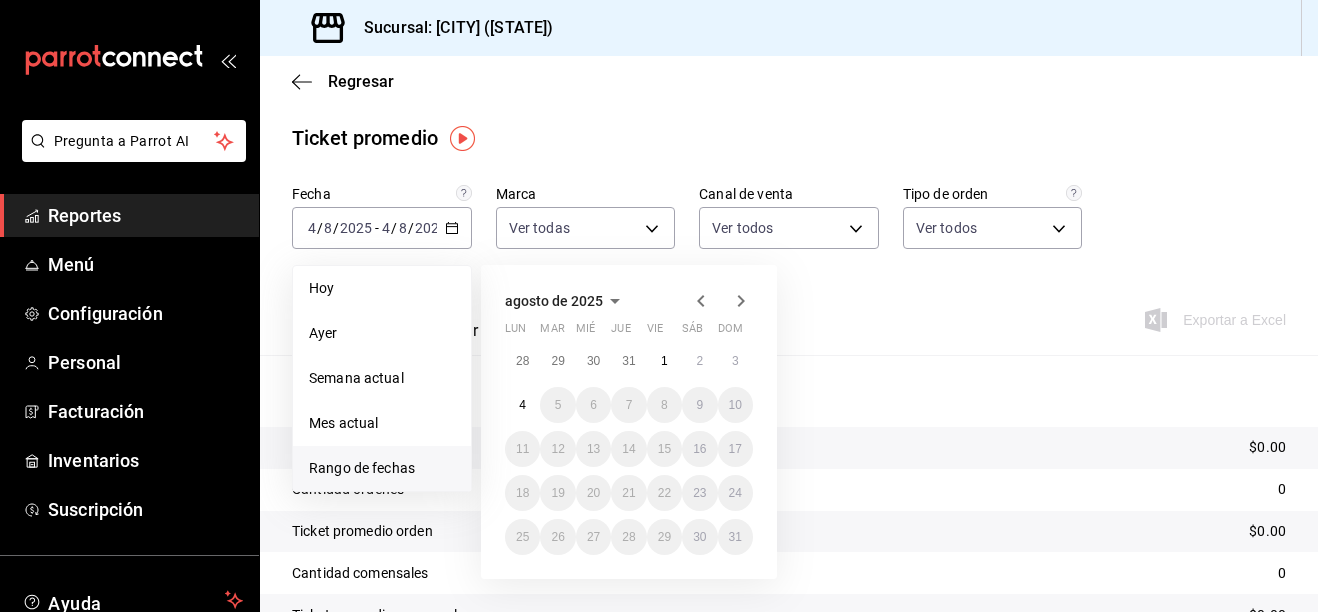 click 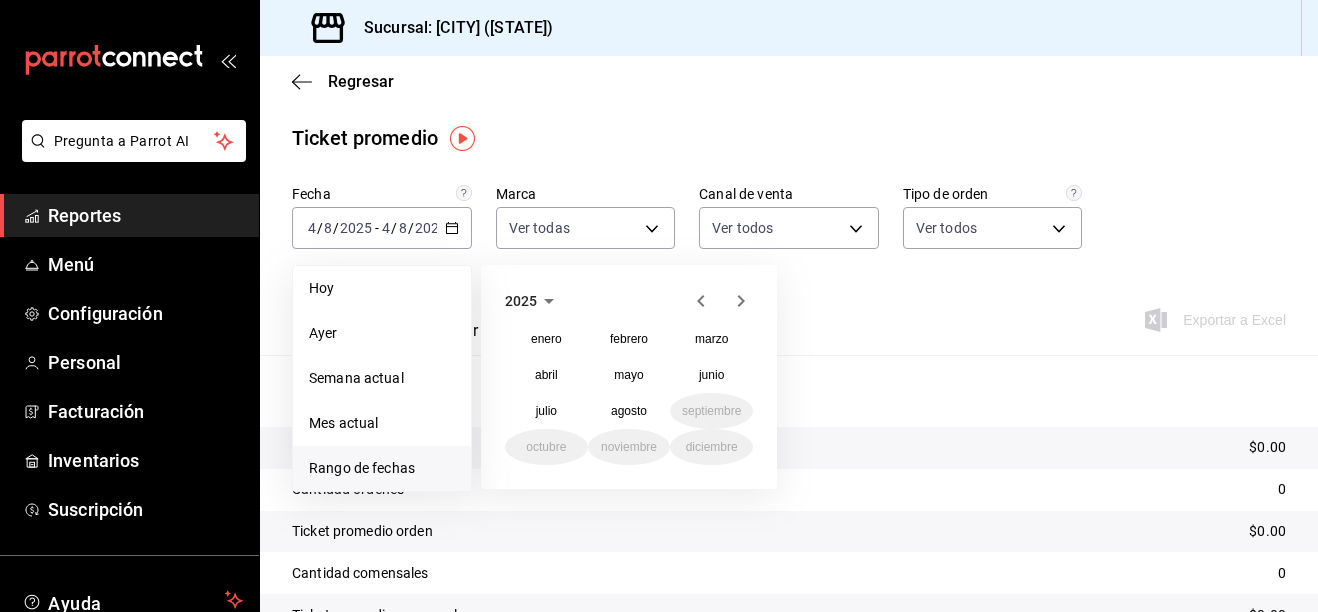 click 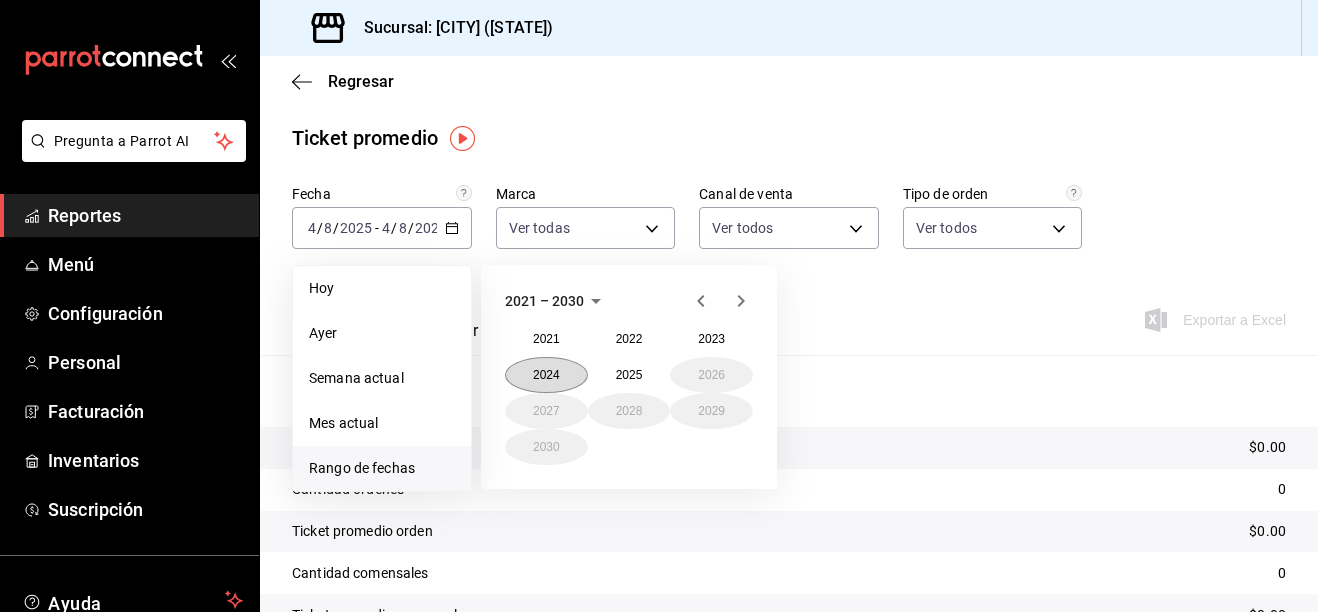 click on "2024" at bounding box center (546, 375) 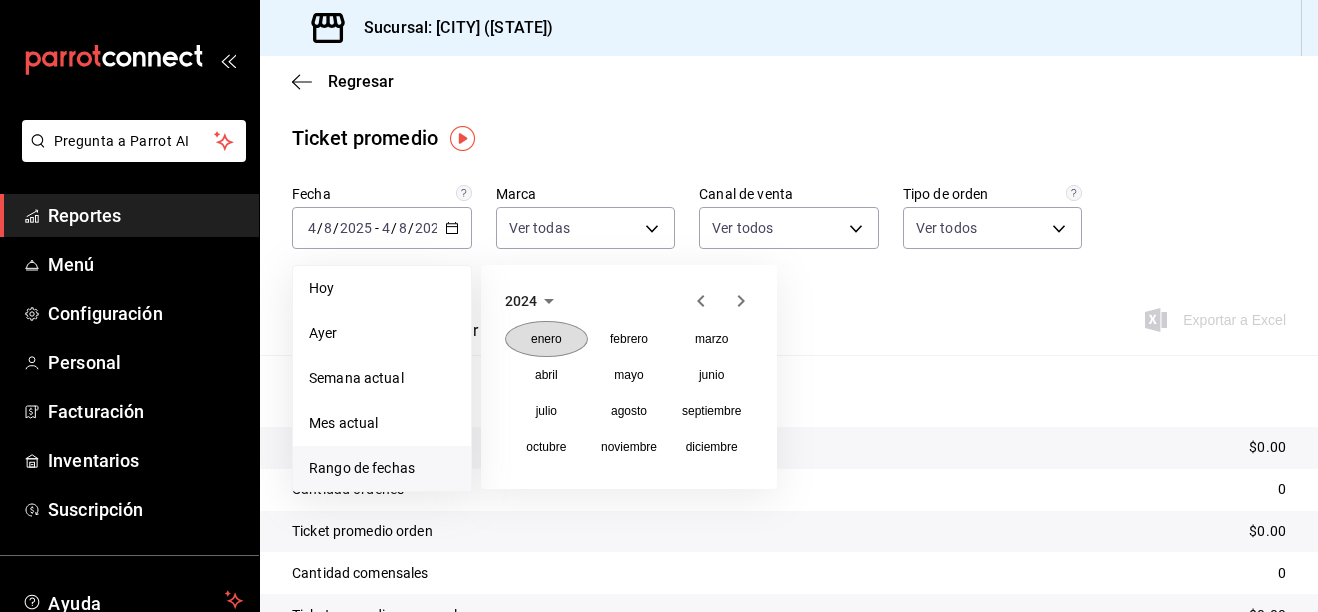 click on "enero" at bounding box center [546, 339] 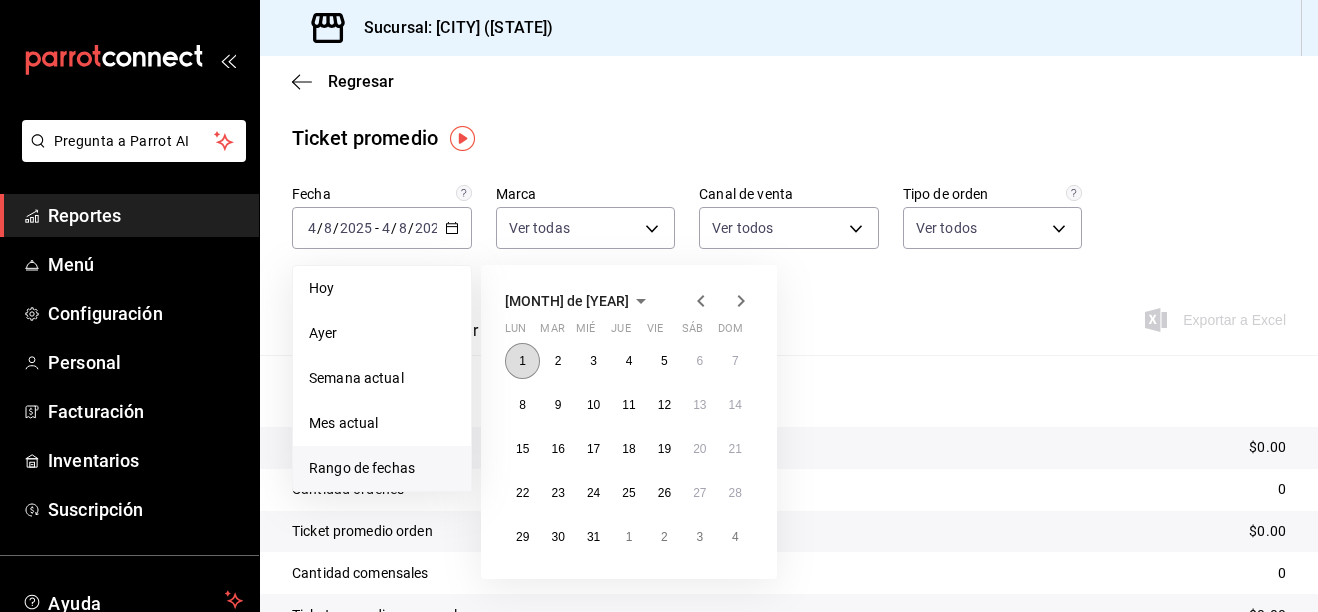 click on "1" at bounding box center (522, 361) 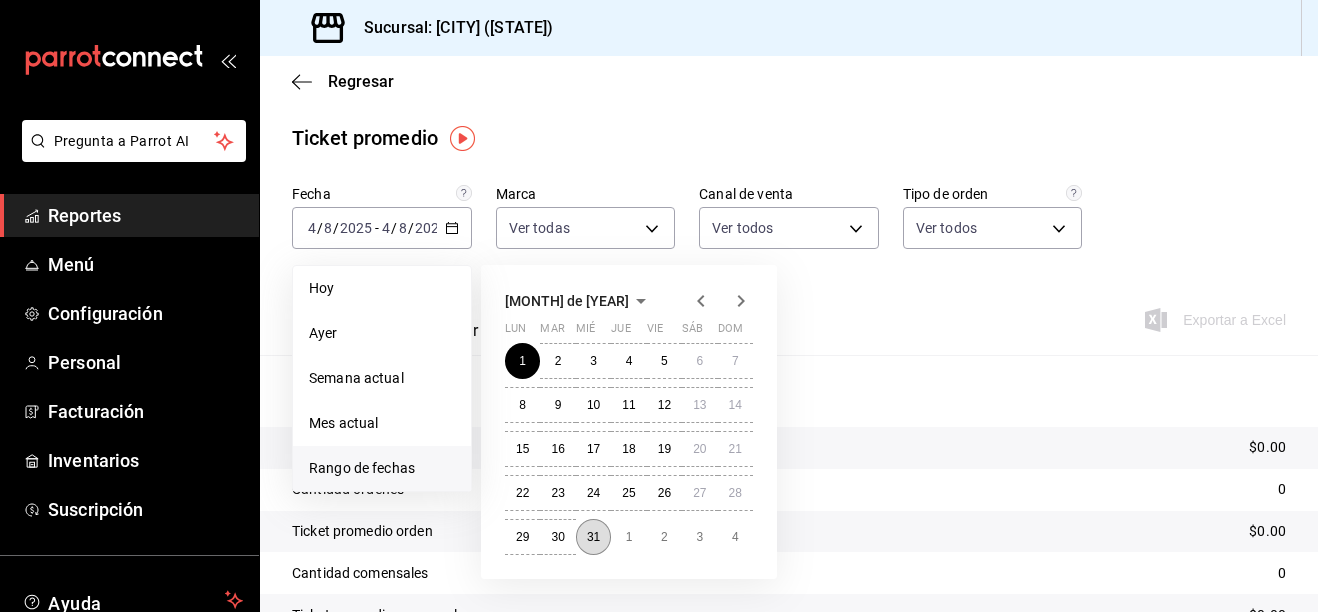 click on "31" at bounding box center (593, 537) 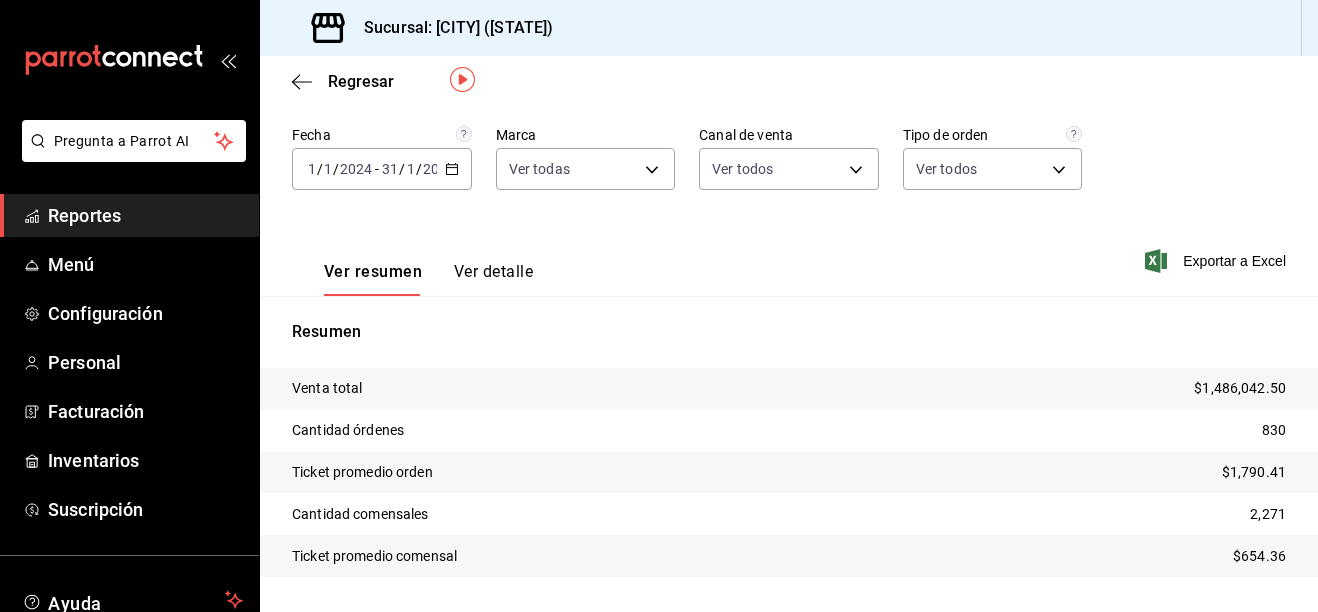 scroll, scrollTop: 112, scrollLeft: 0, axis: vertical 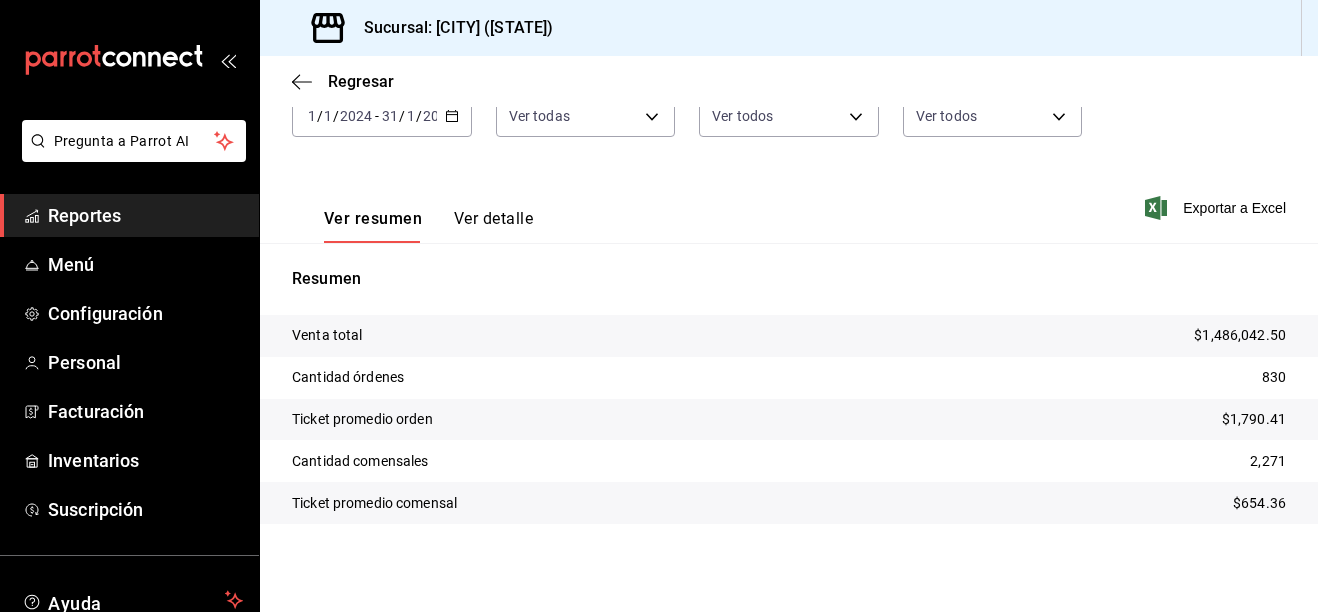 click on "$1,486,042.50" at bounding box center (1240, 335) 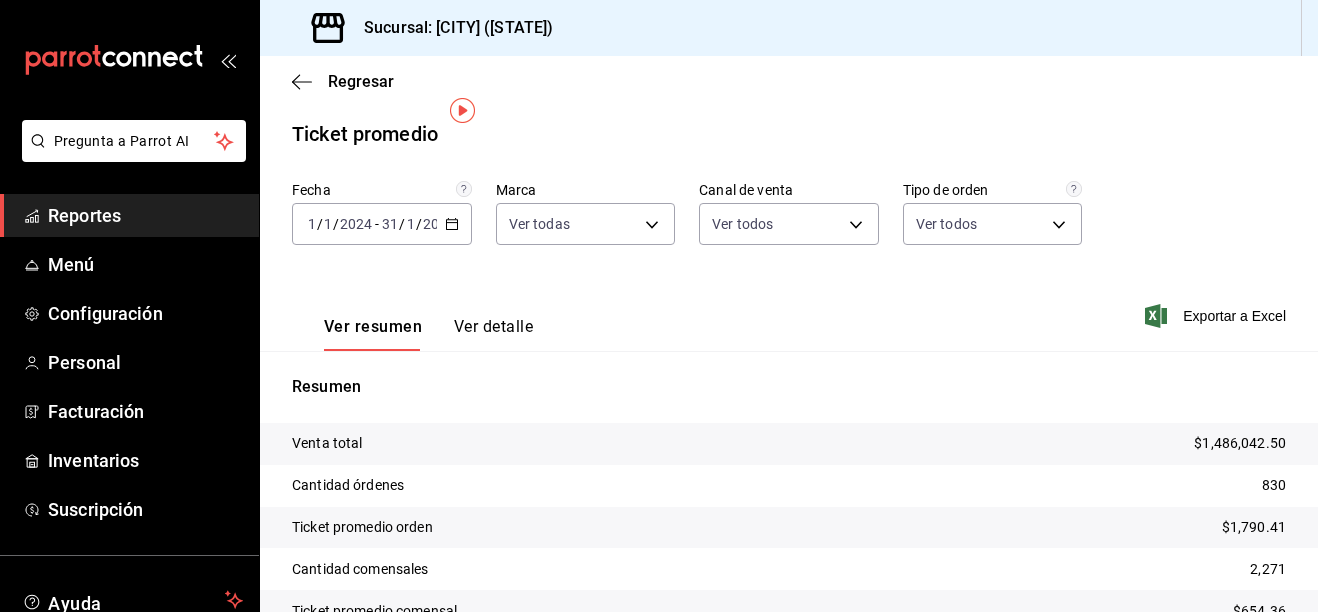 scroll, scrollTop: 0, scrollLeft: 0, axis: both 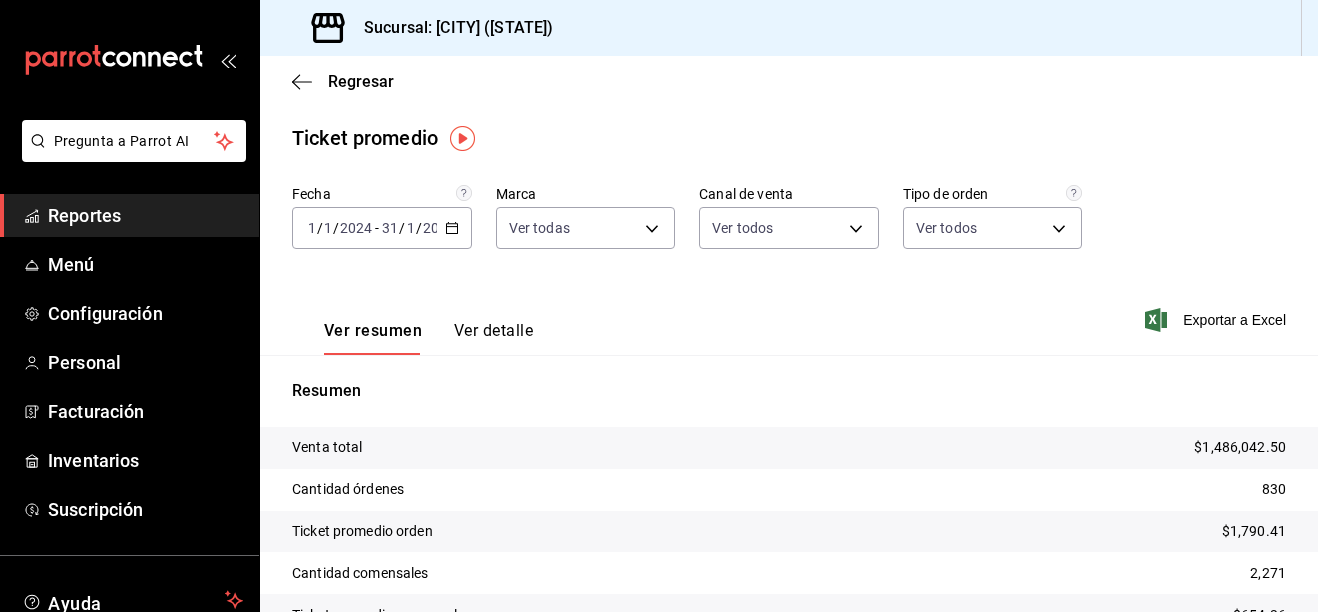click 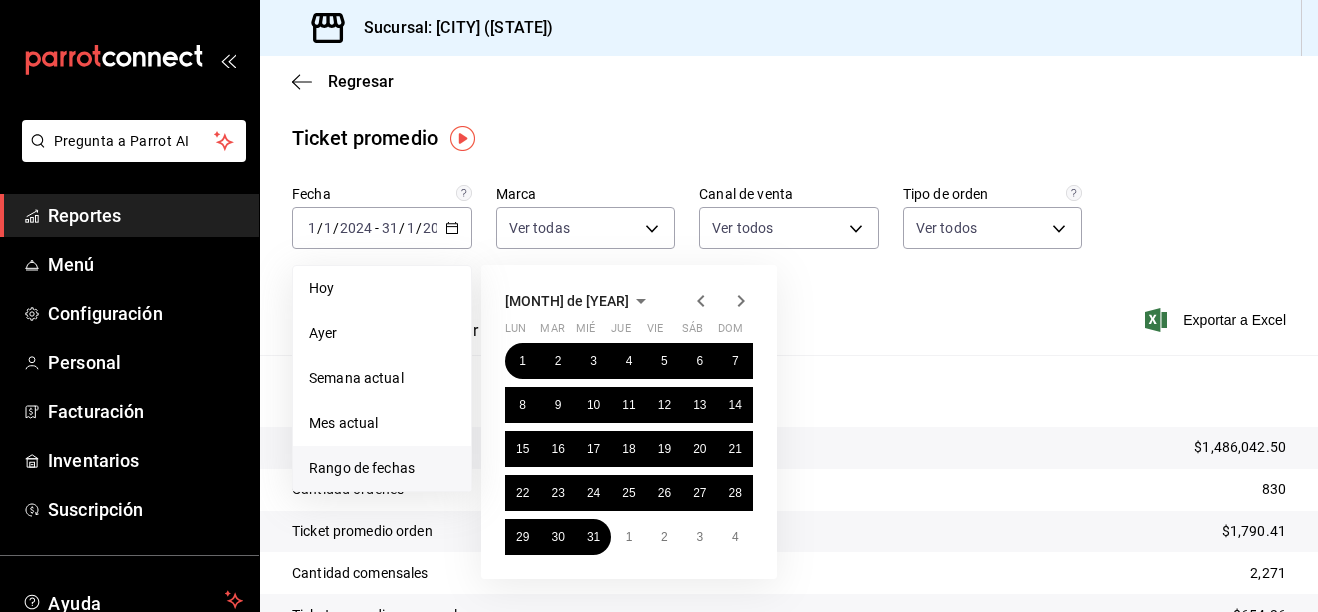 click 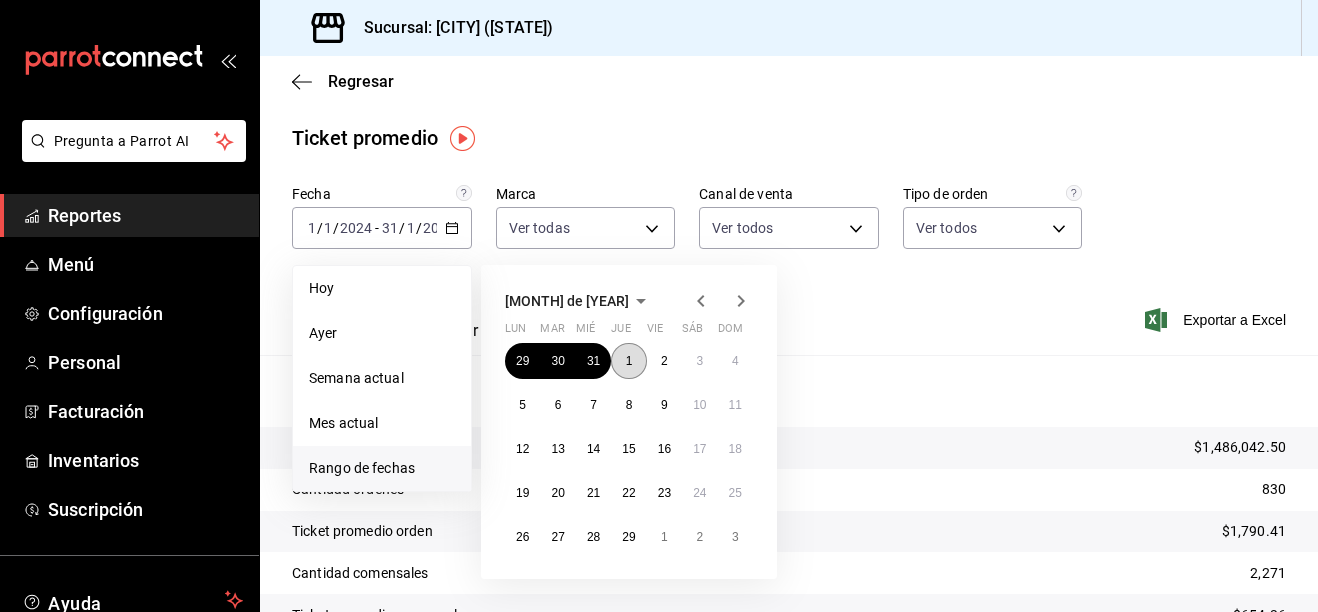 click on "1" at bounding box center [628, 361] 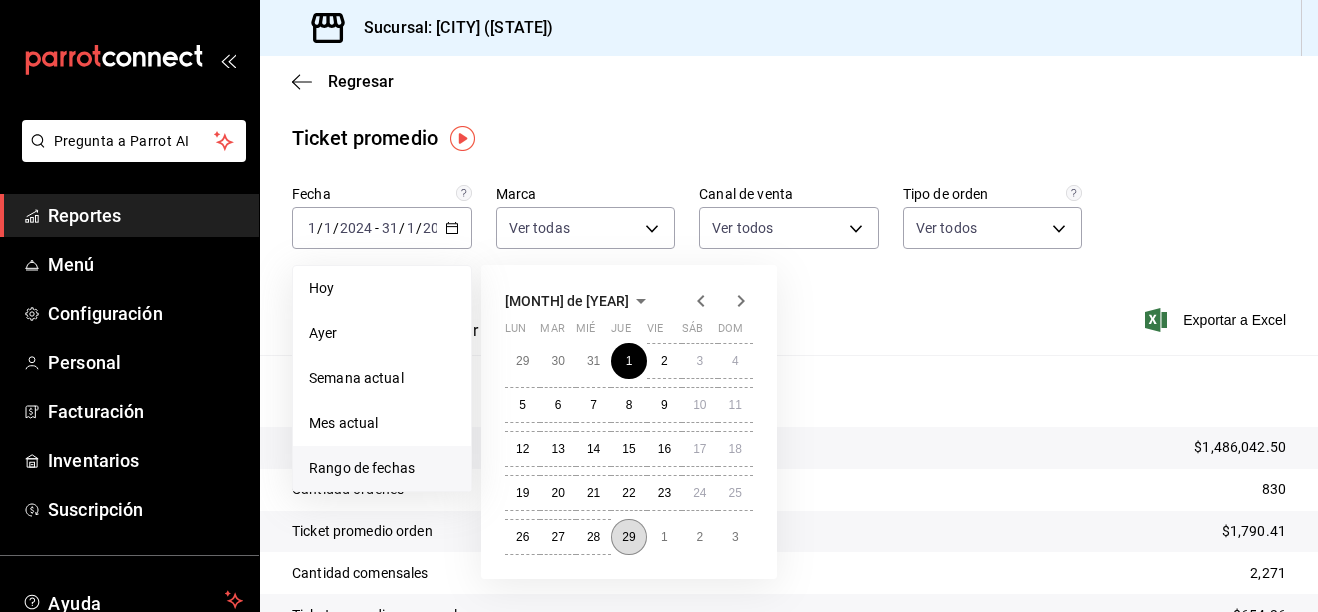 click on "29" at bounding box center [628, 537] 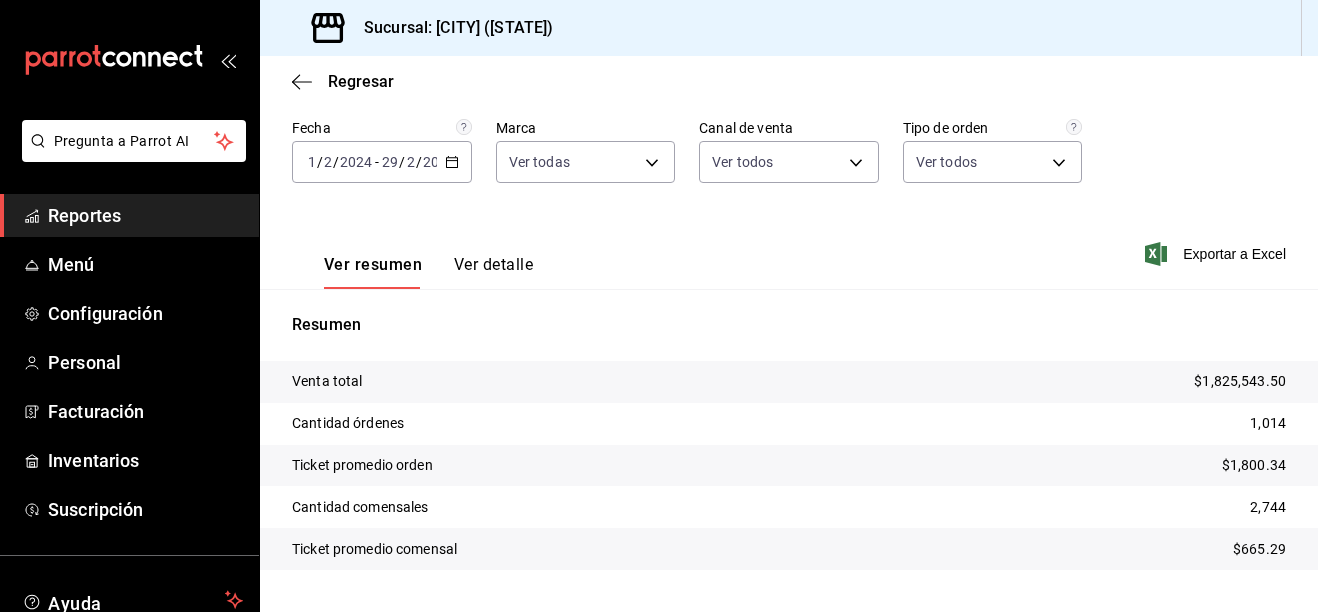 scroll, scrollTop: 100, scrollLeft: 0, axis: vertical 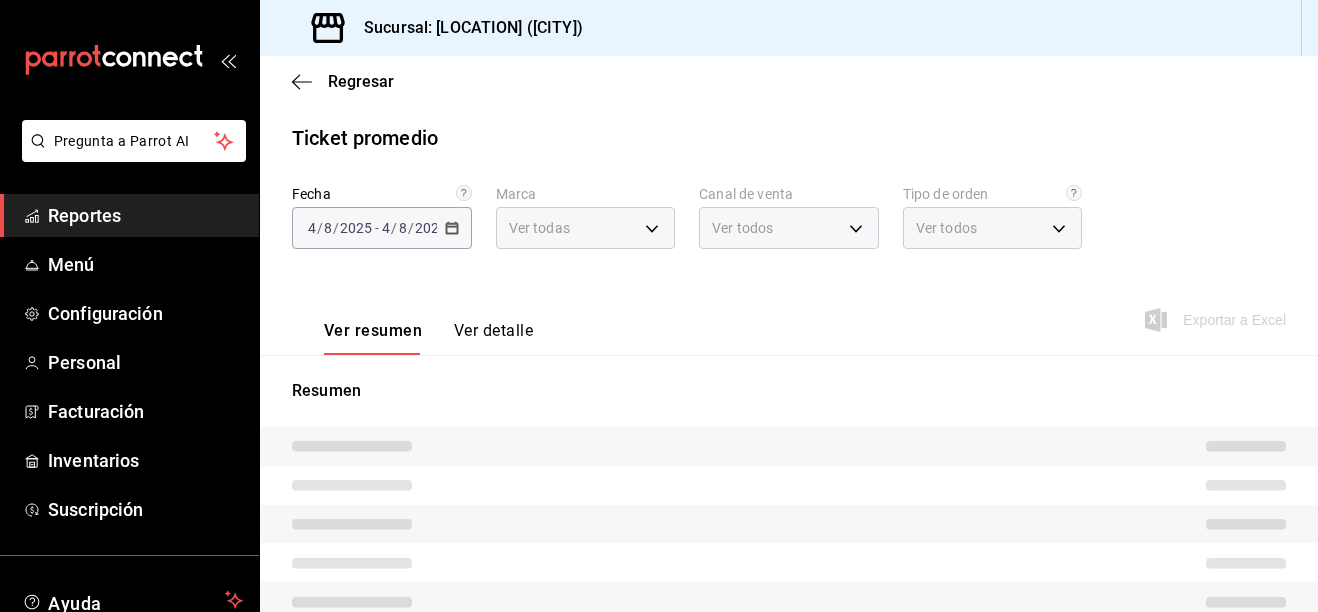 type on "993182a7-2c84-4ec8-9ef4-4438dae30c02" 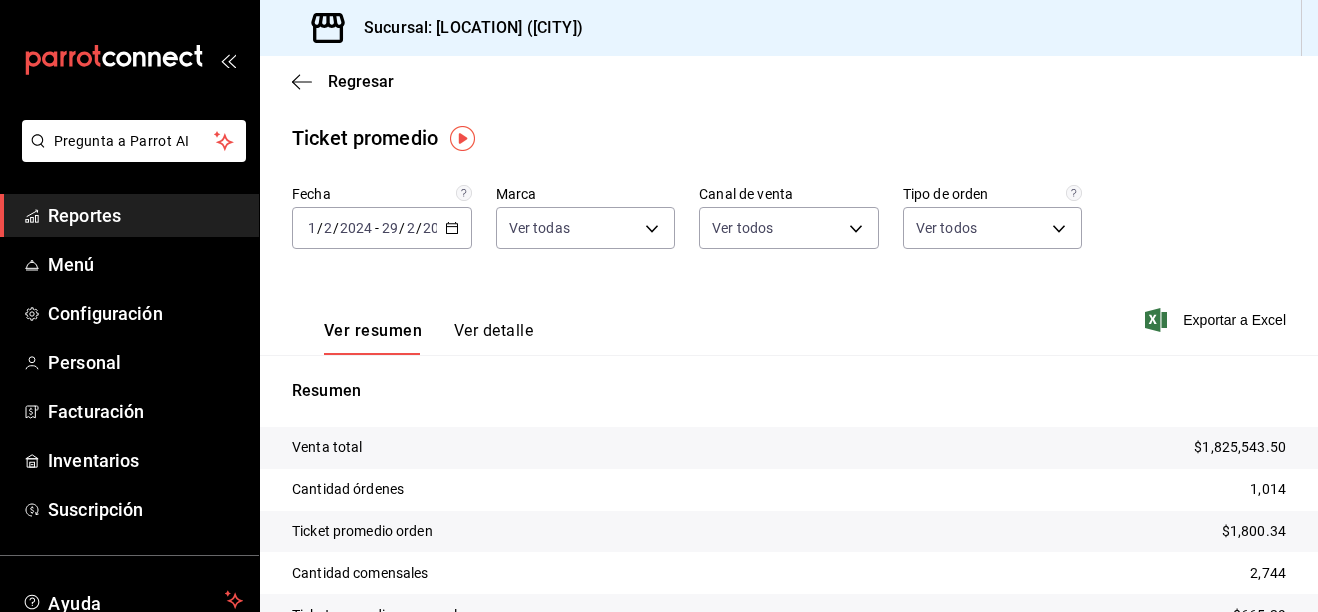 click 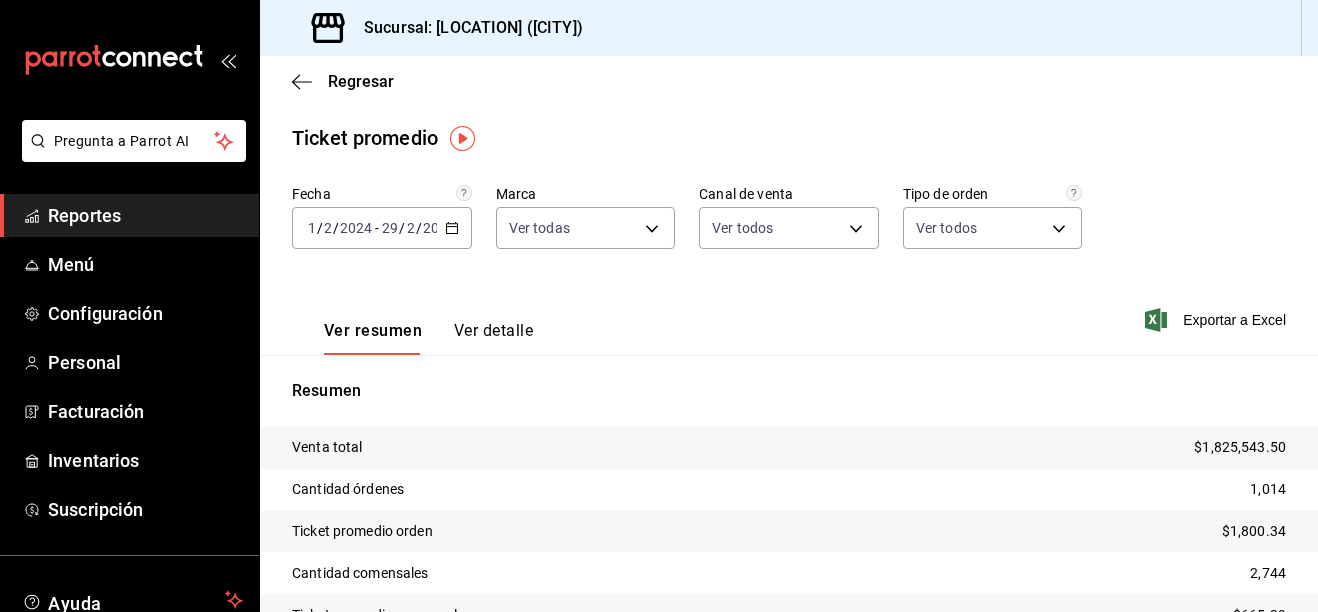 click on "Ver resumen Ver detalle Exportar a Excel" at bounding box center (789, 314) 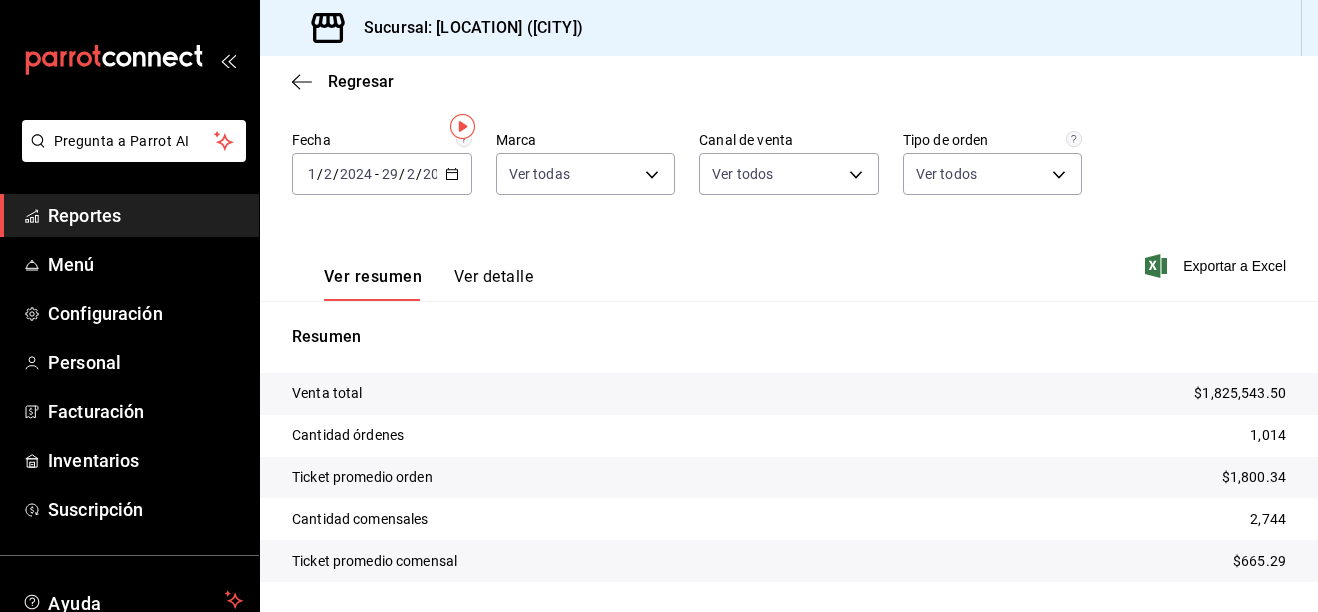 scroll, scrollTop: 0, scrollLeft: 0, axis: both 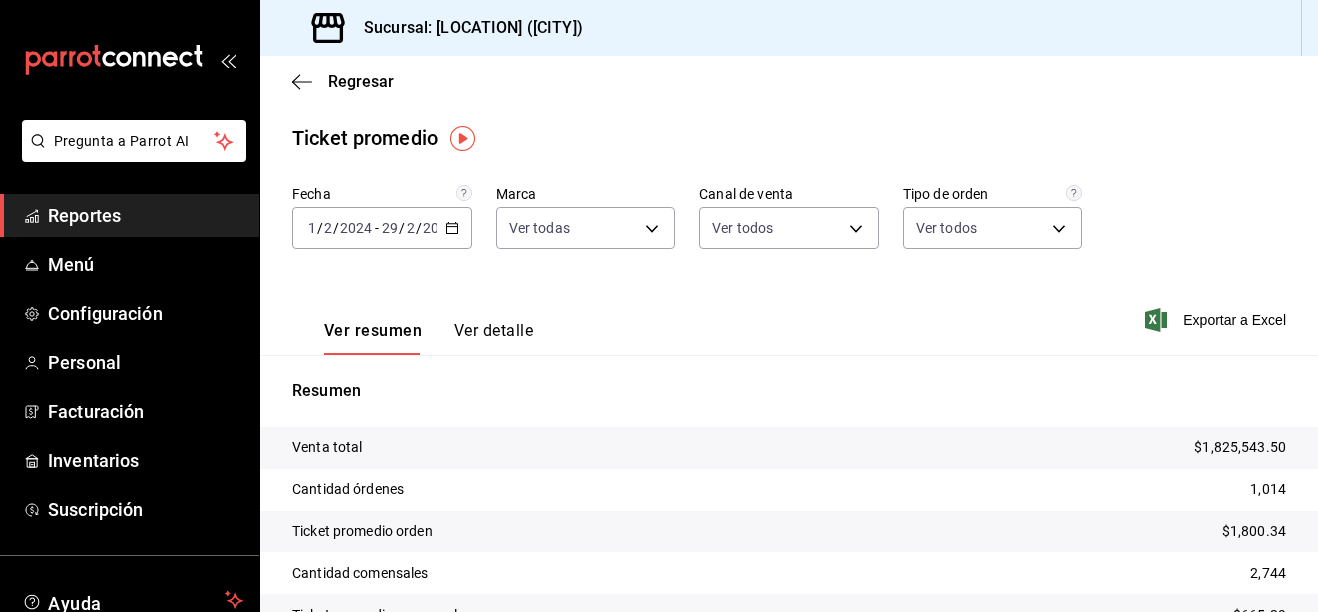 click 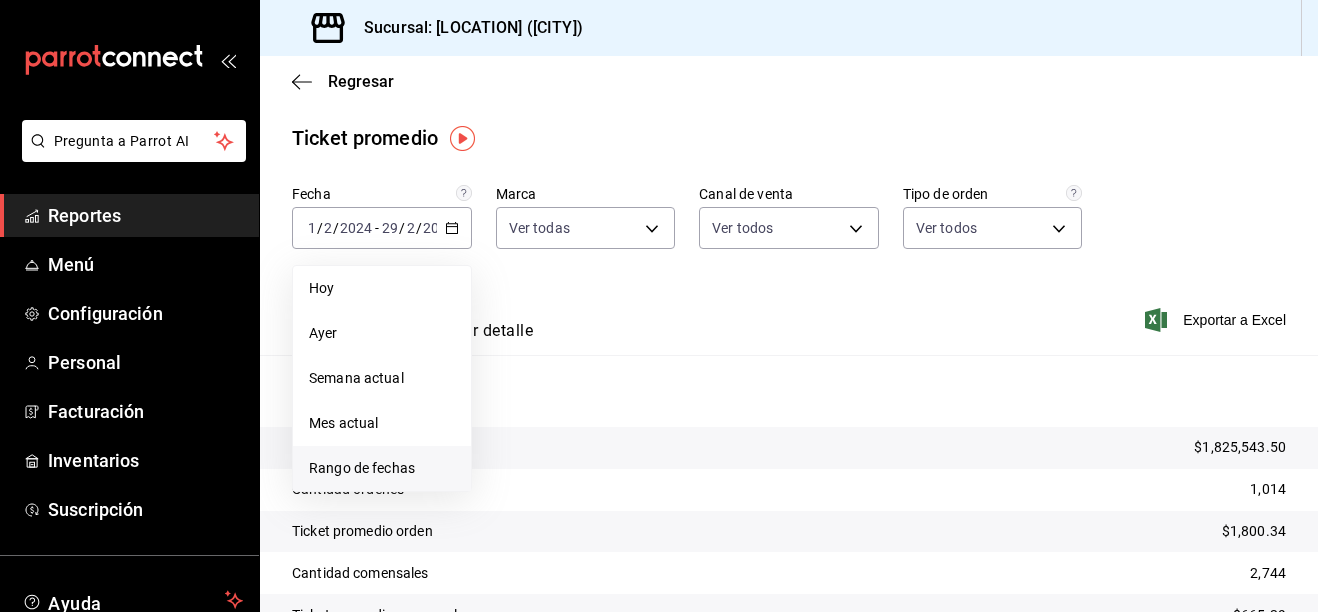 click on "Rango de fechas" at bounding box center (382, 468) 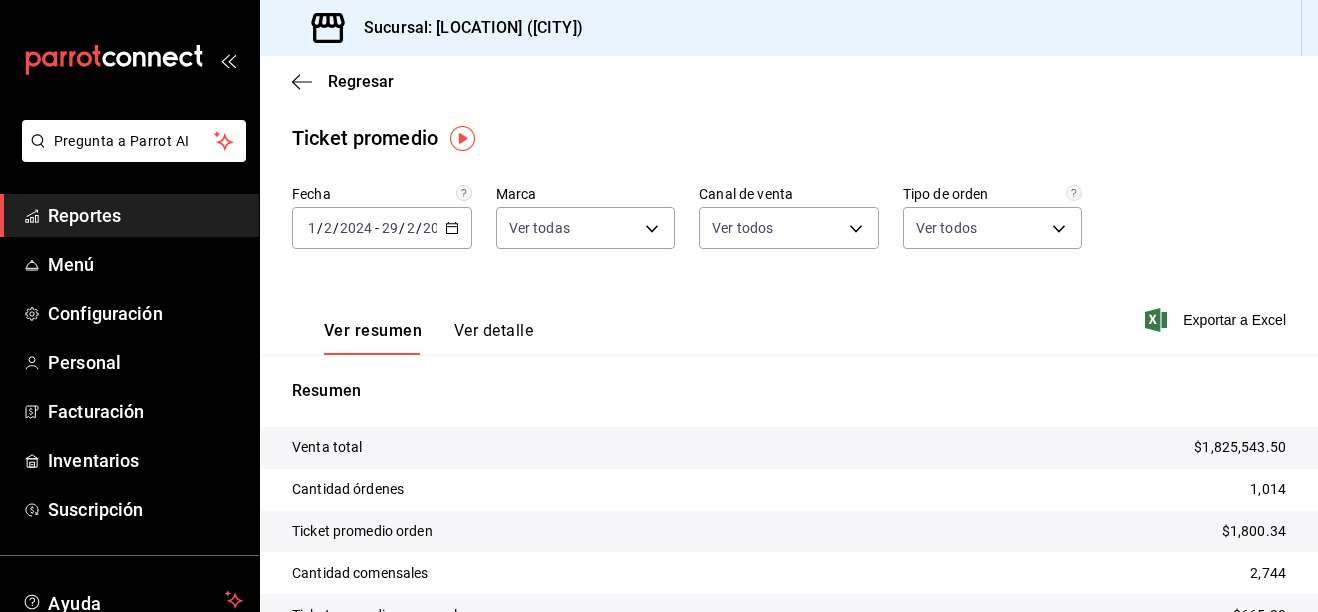 click 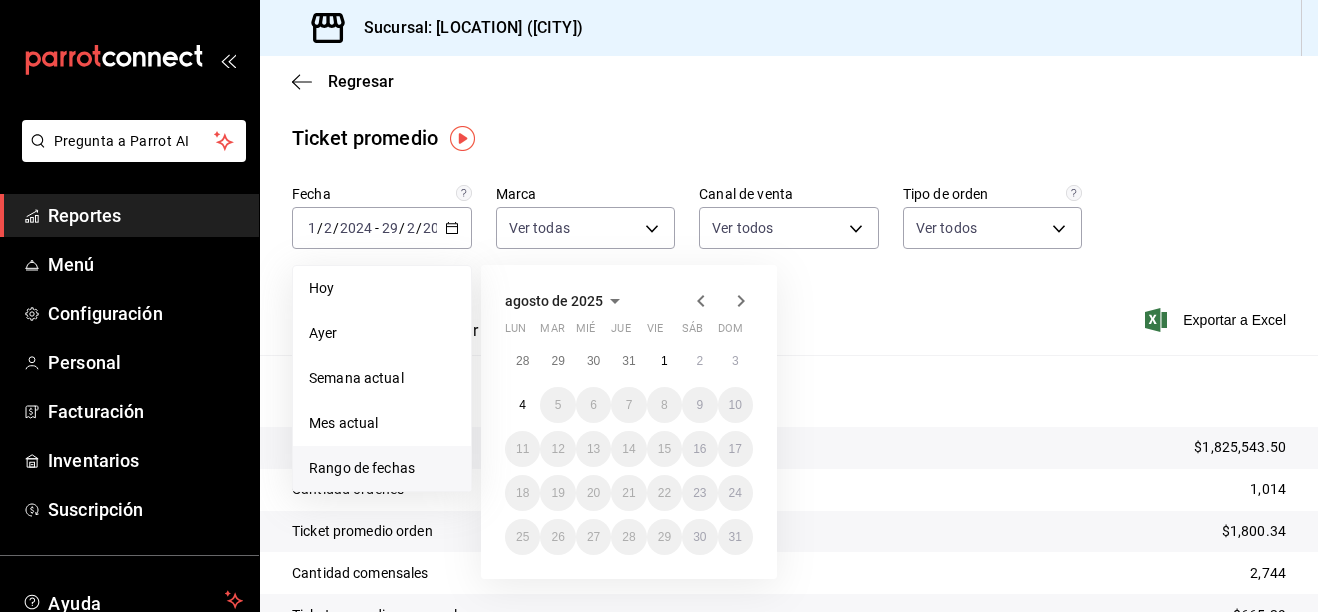 click 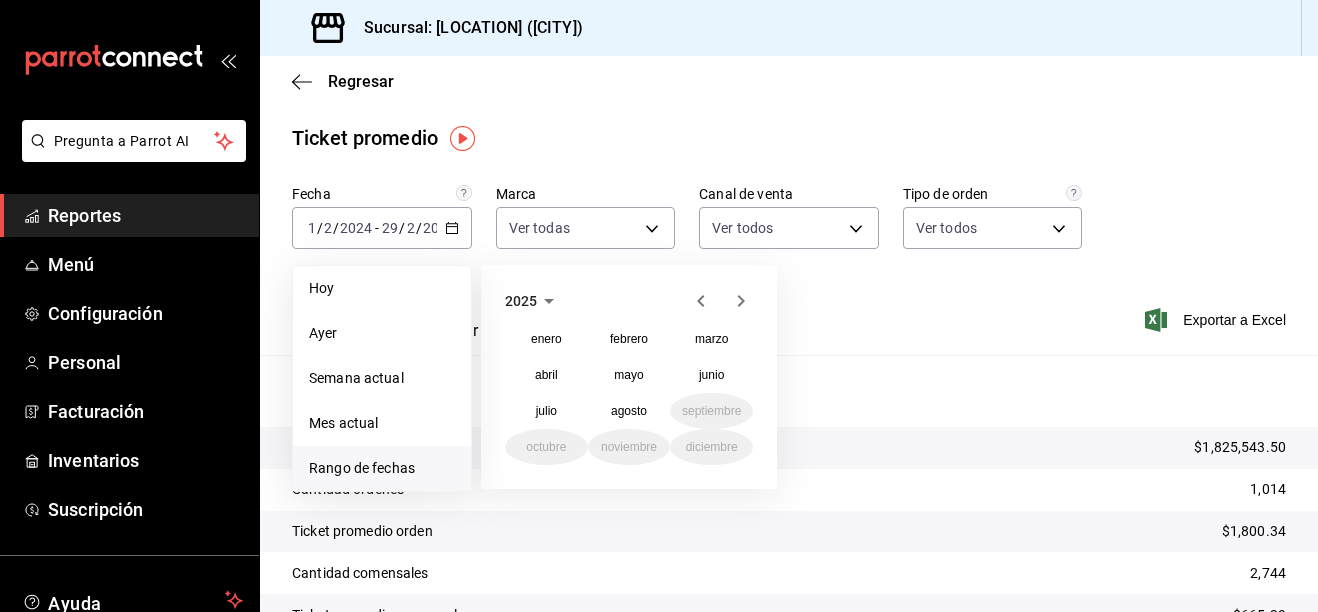 click 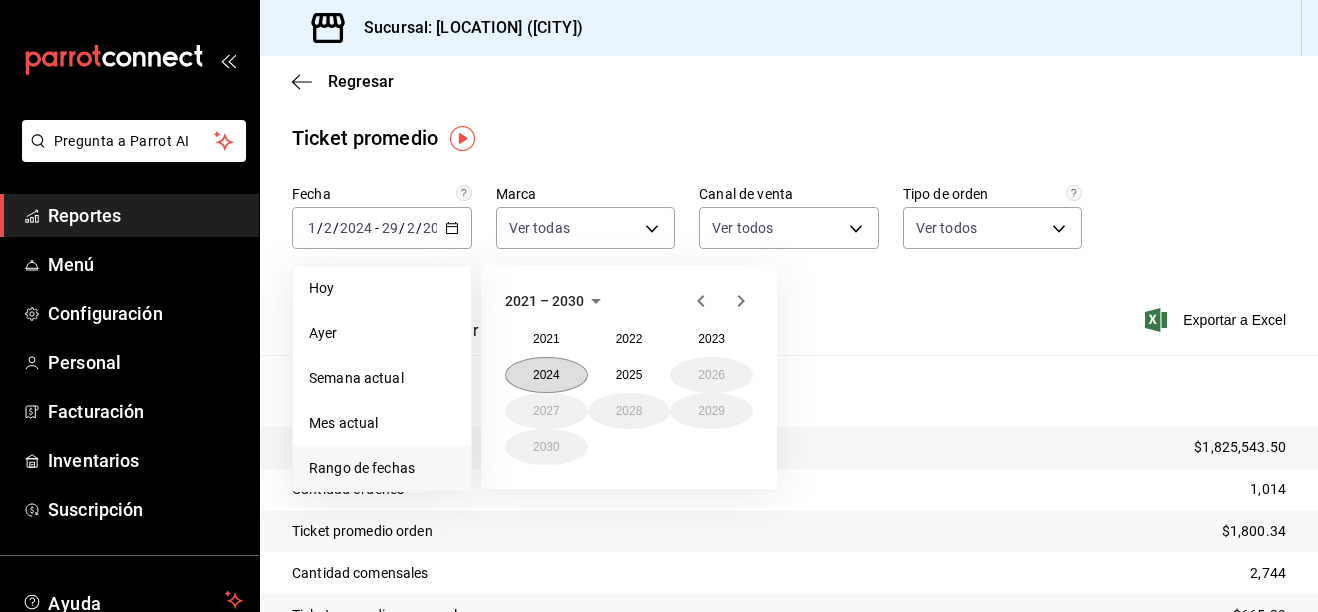 click on "2024" at bounding box center (546, 375) 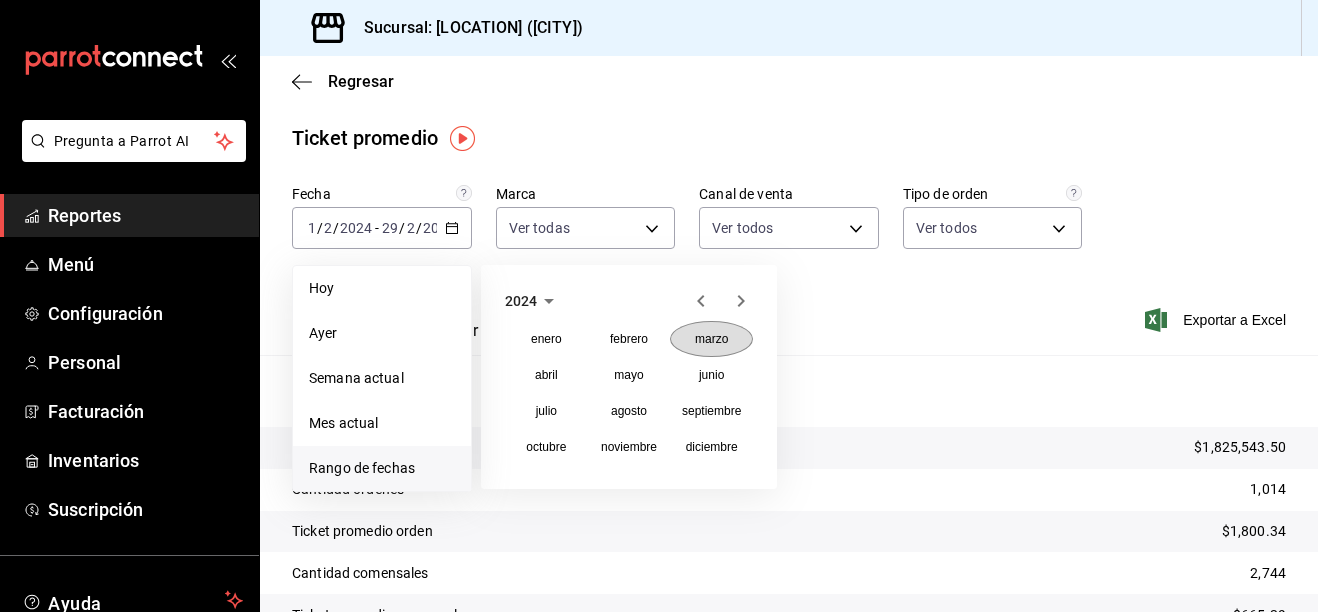 click on "marzo" at bounding box center [711, 339] 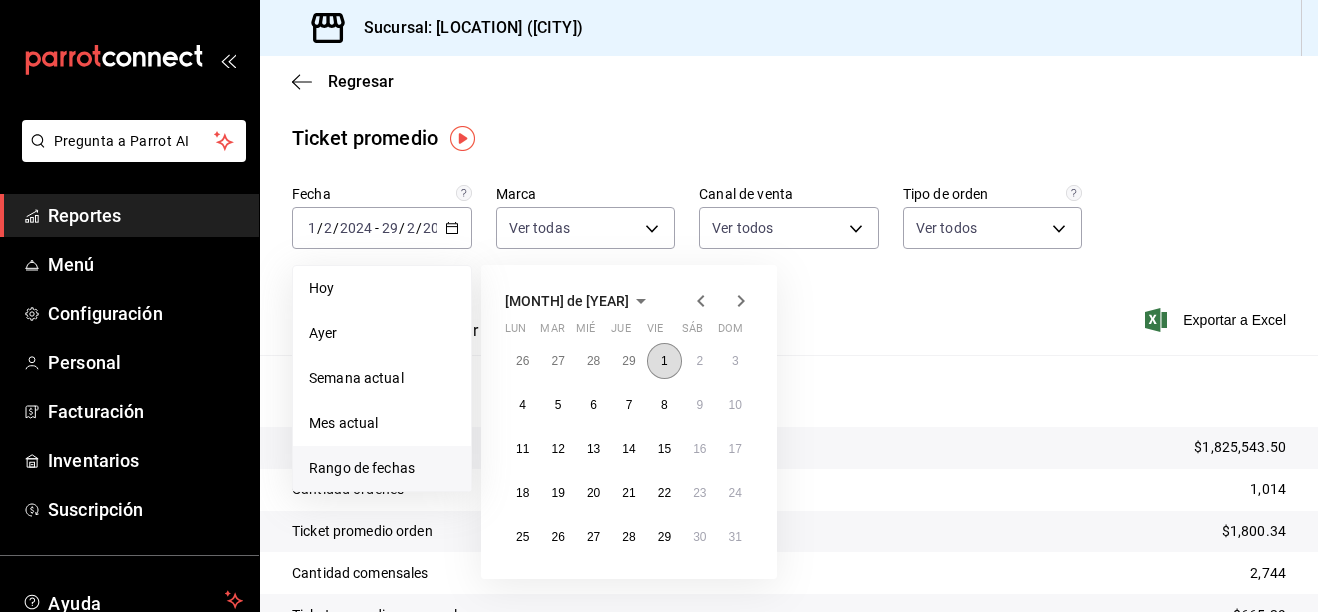 click on "1" at bounding box center [664, 361] 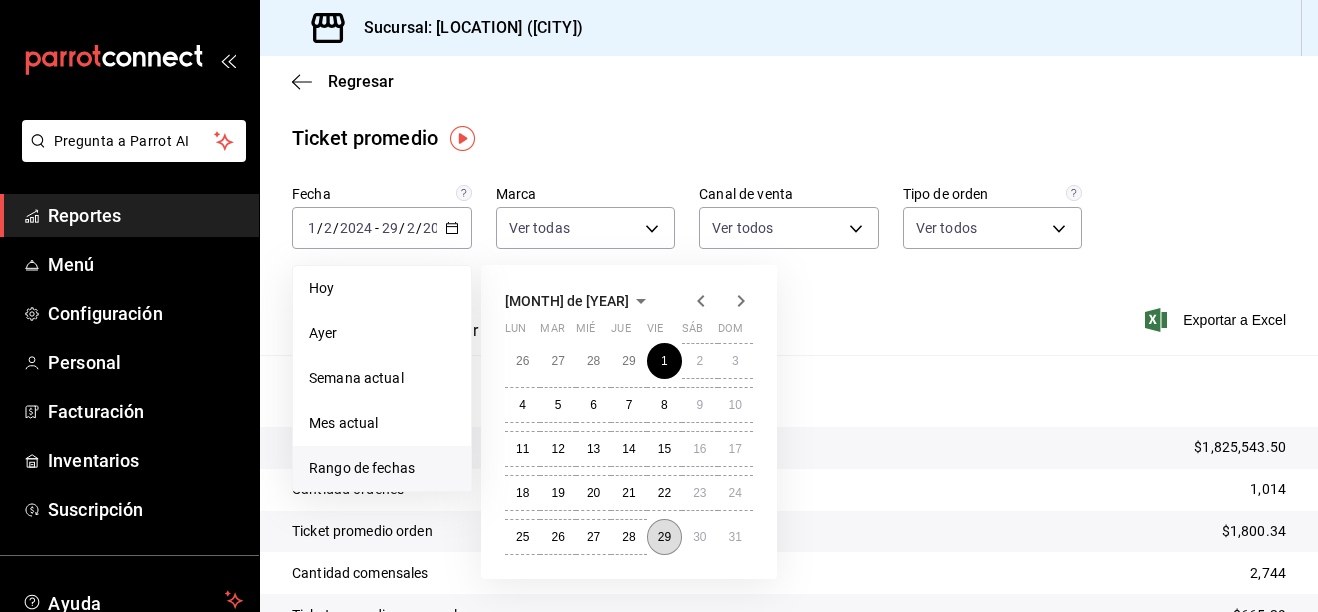 click on "29" at bounding box center [664, 537] 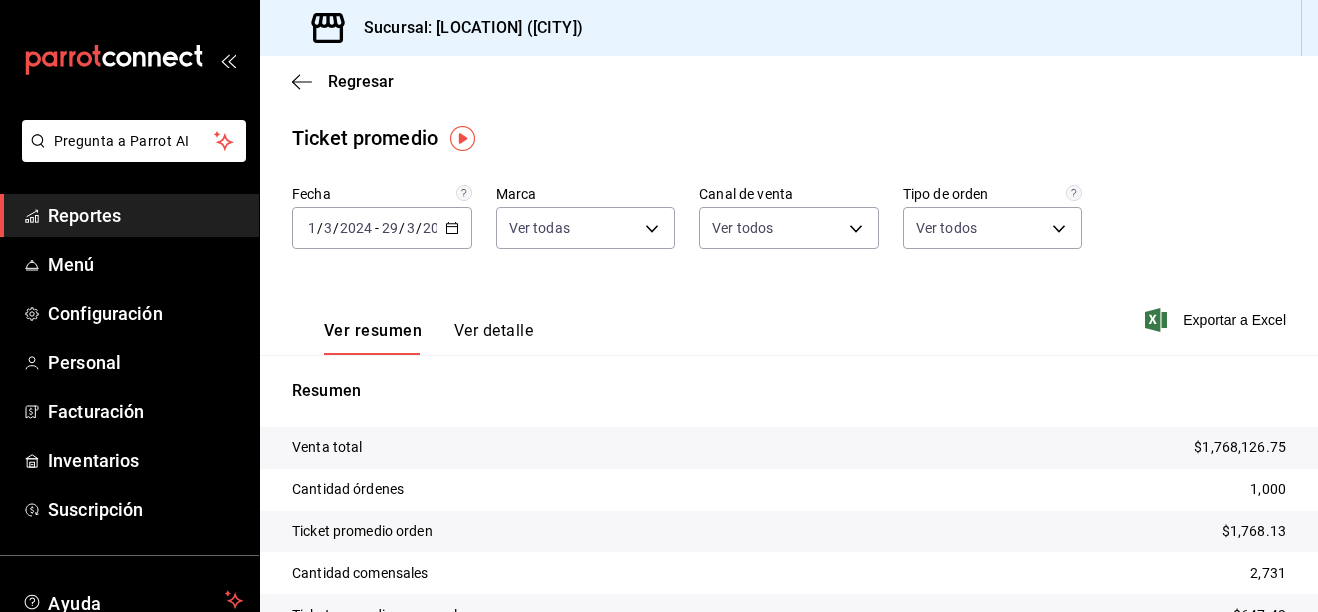 click on "2024-03-01 1 / 3 / 2024 - 2024-03-29 29 / 3 / 2024" at bounding box center (382, 228) 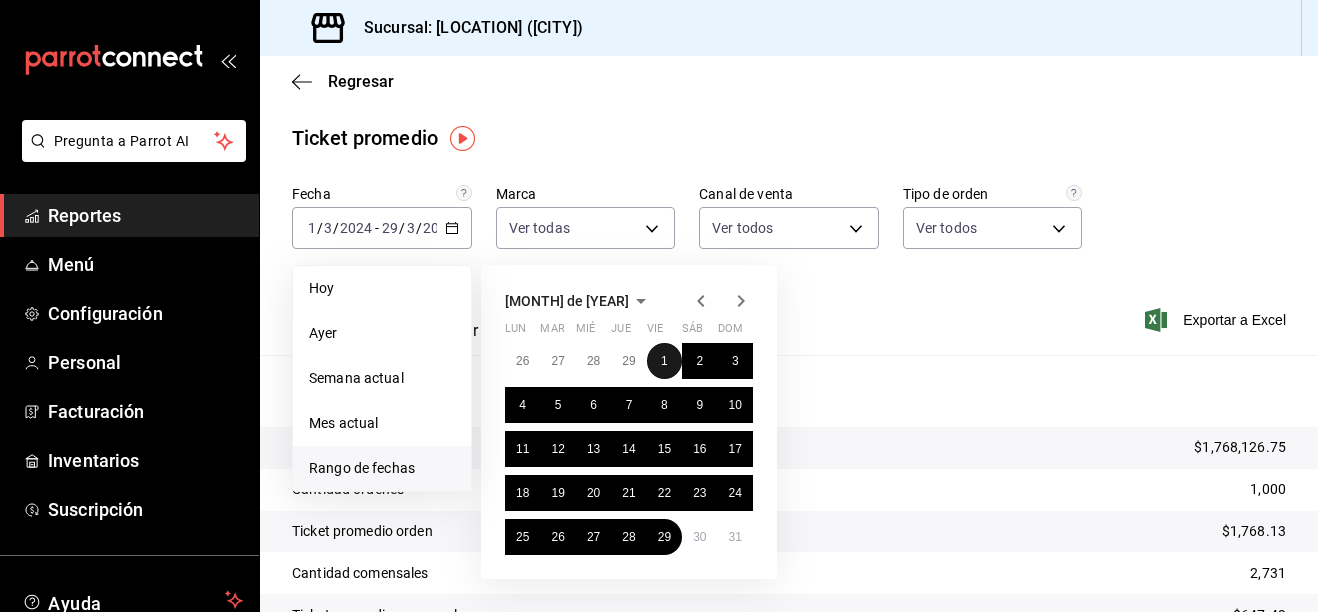 click on "1" at bounding box center (664, 361) 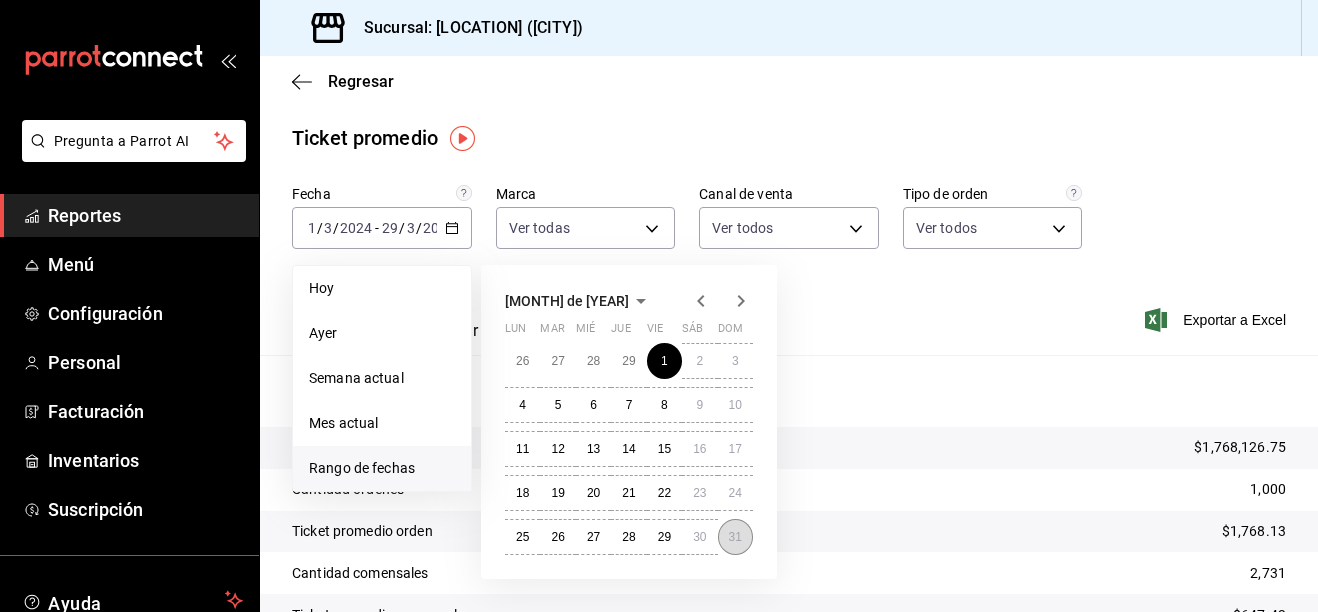 click on "31" at bounding box center [735, 537] 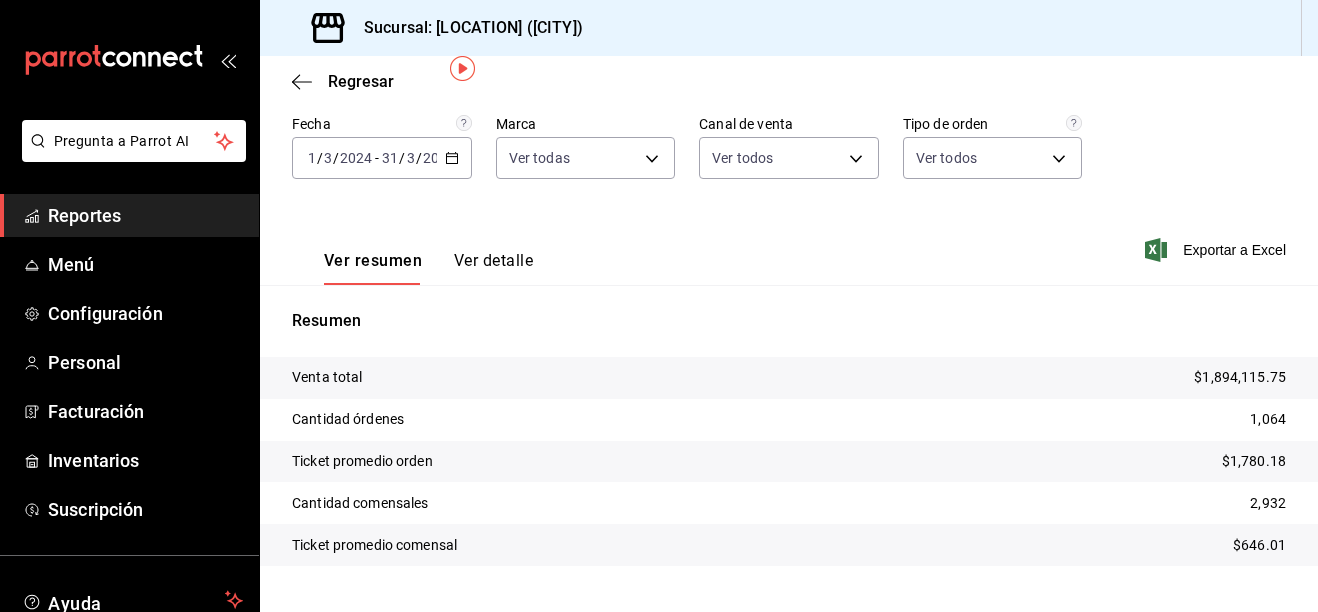 scroll, scrollTop: 112, scrollLeft: 0, axis: vertical 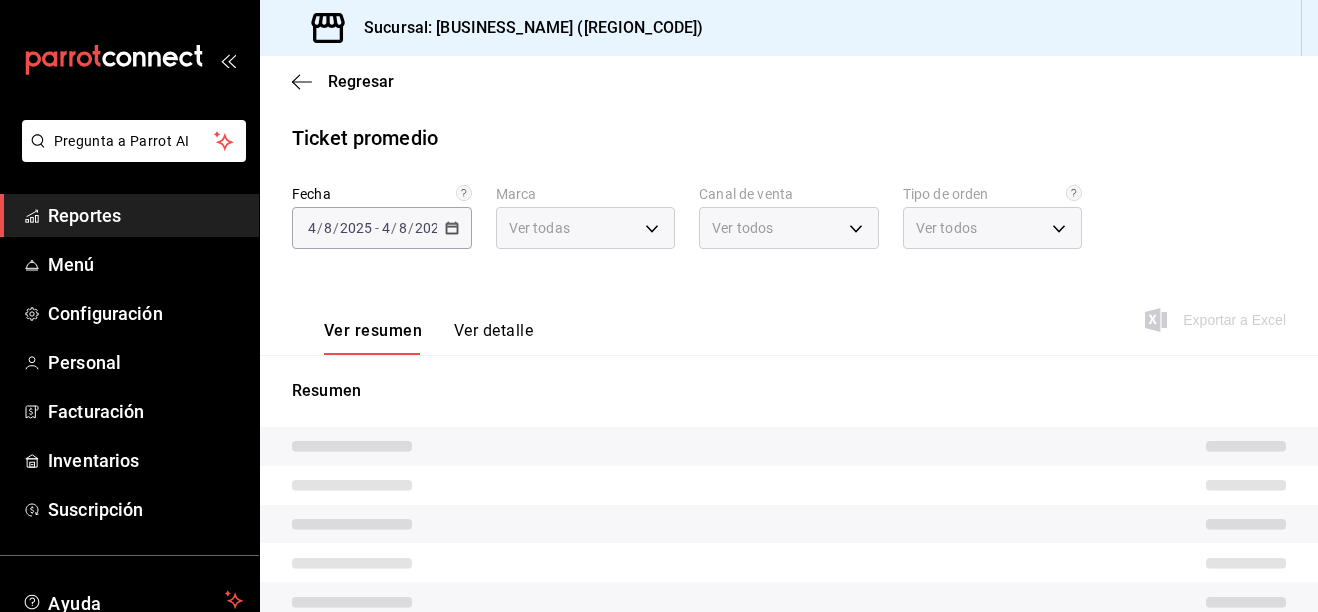 type on "993182a7-2c84-4ec8-9ef4-4438dae30c02" 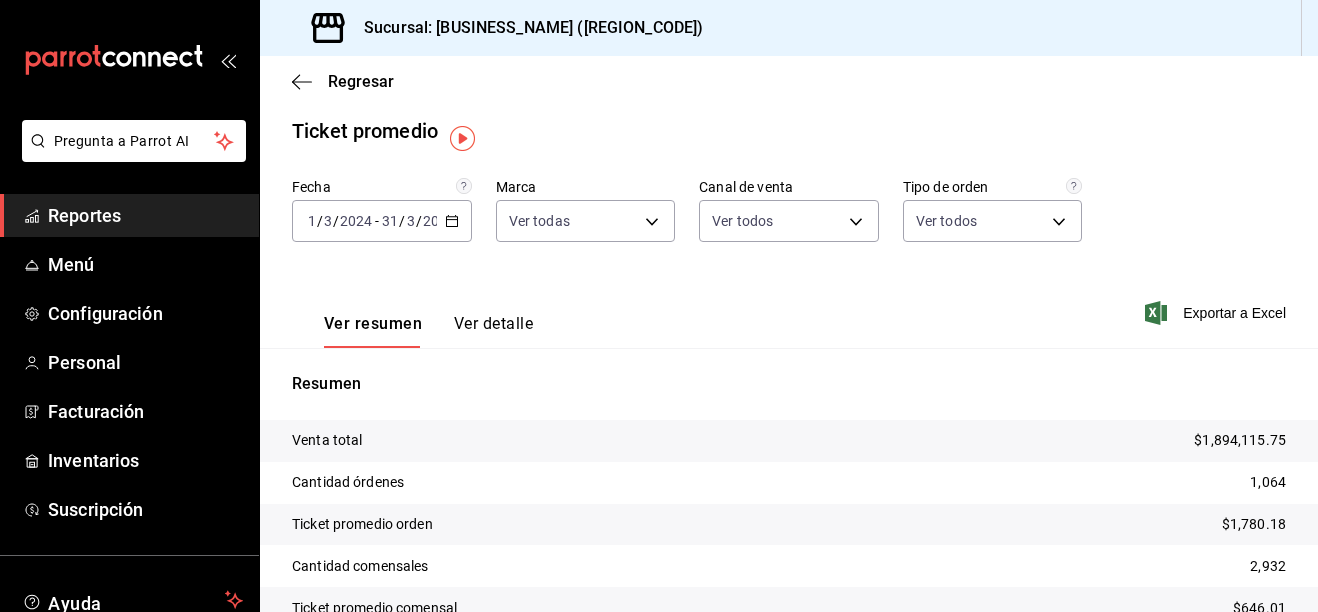 scroll, scrollTop: 0, scrollLeft: 0, axis: both 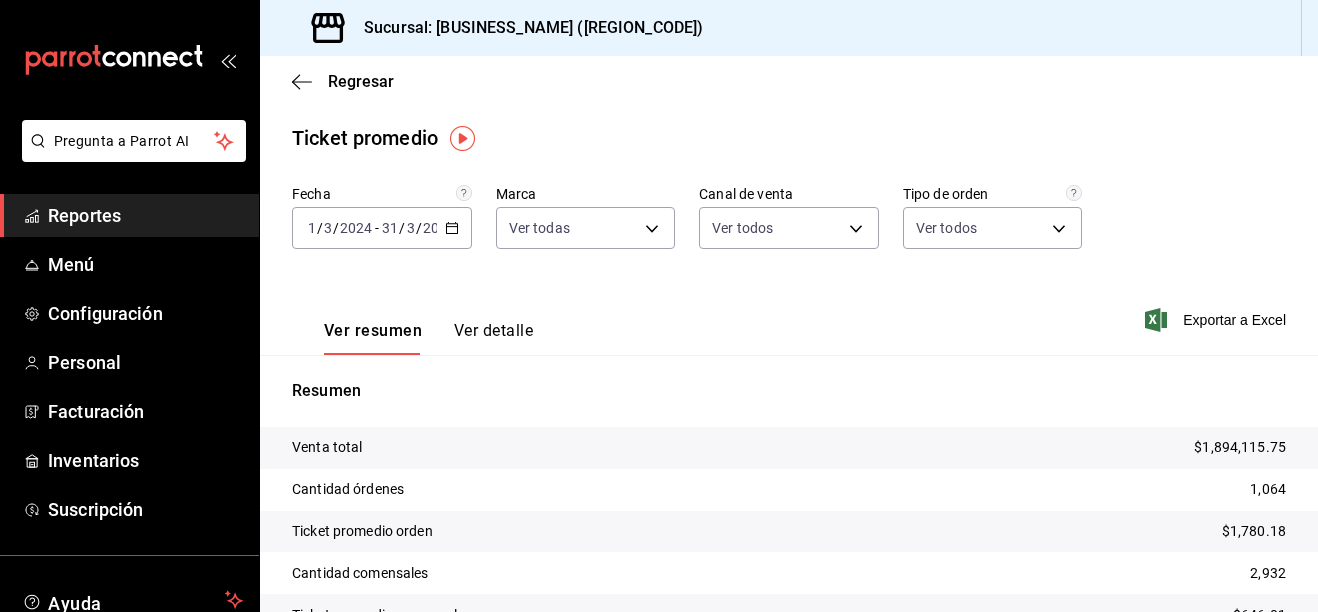 click 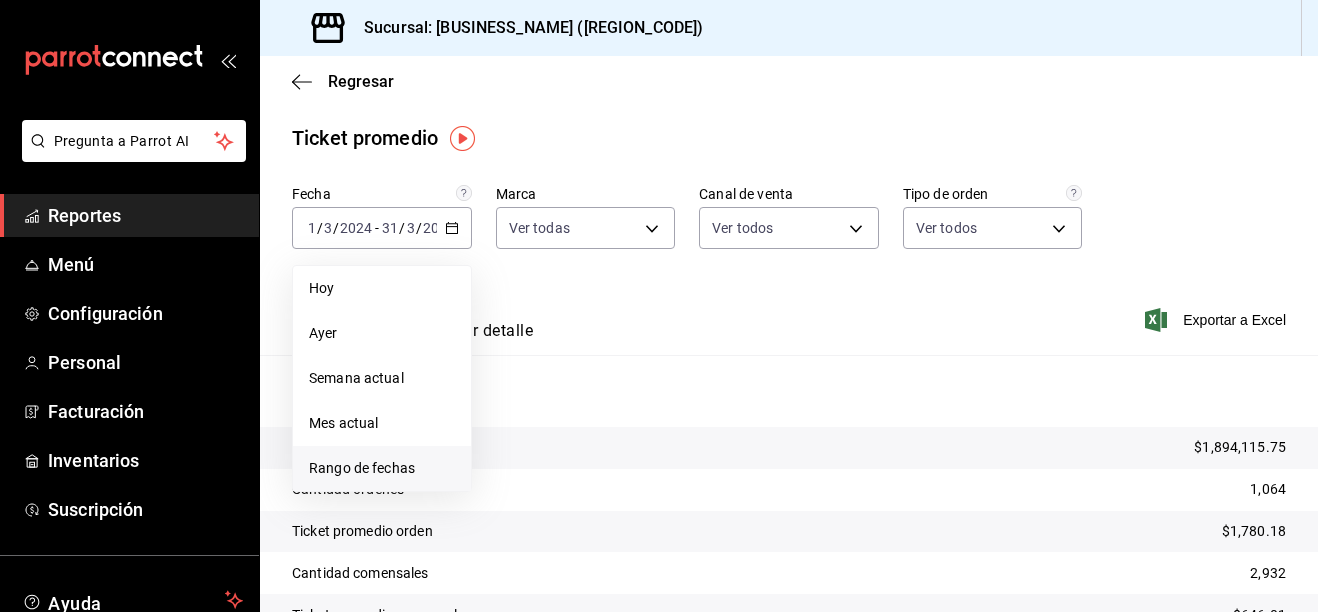 click on "Rango de fechas" at bounding box center [382, 468] 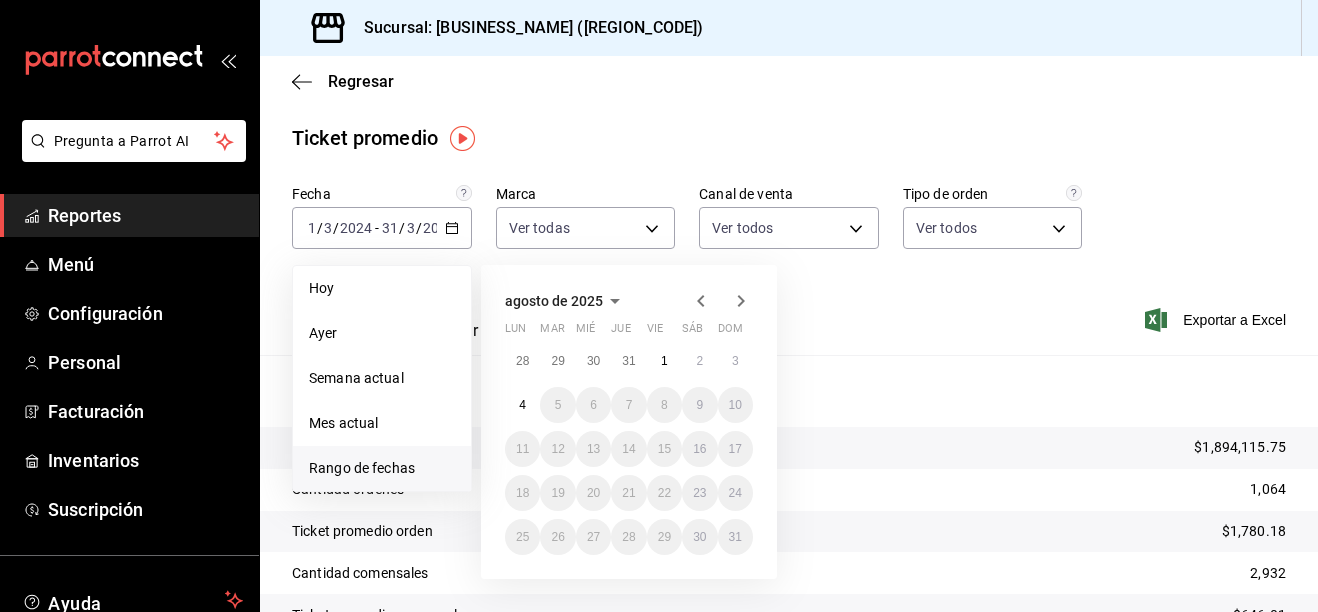 click on "agosto de 2025" at bounding box center [554, 301] 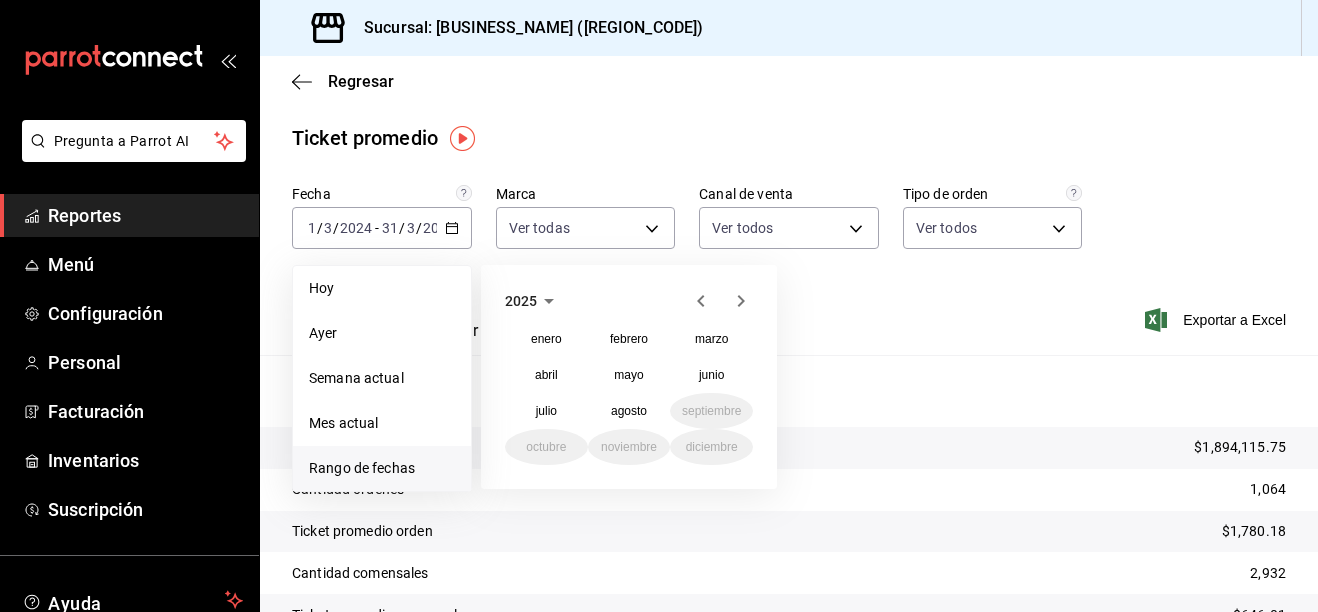 click on "2025" at bounding box center (521, 301) 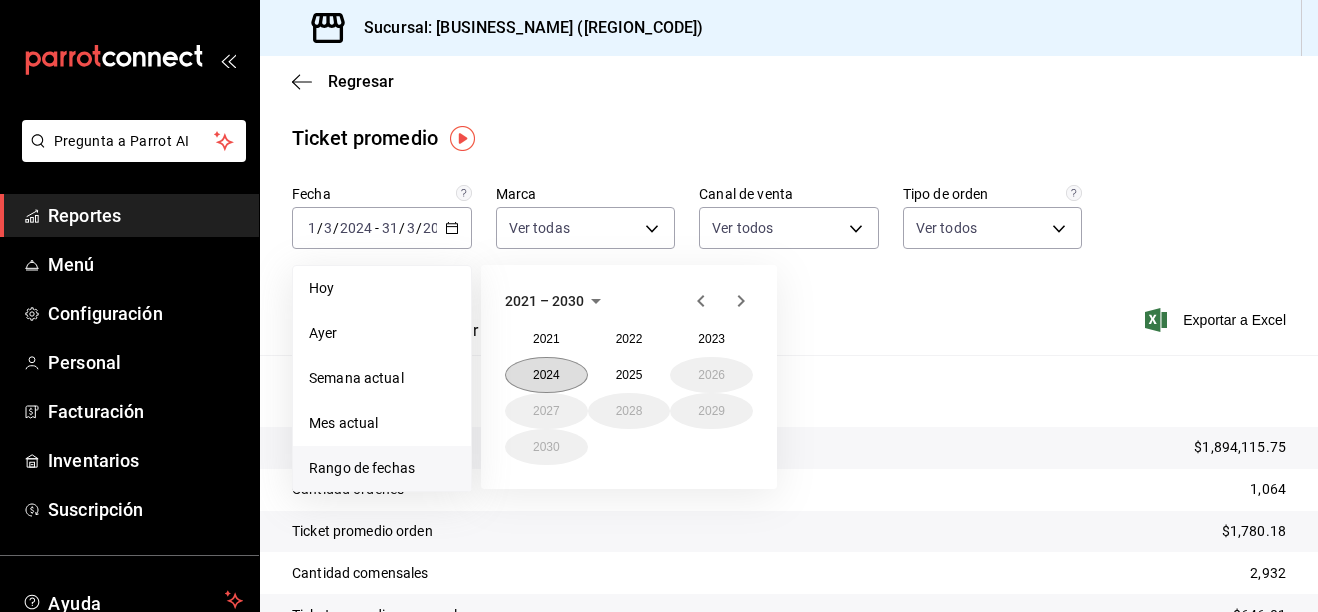 click on "2024" at bounding box center [546, 375] 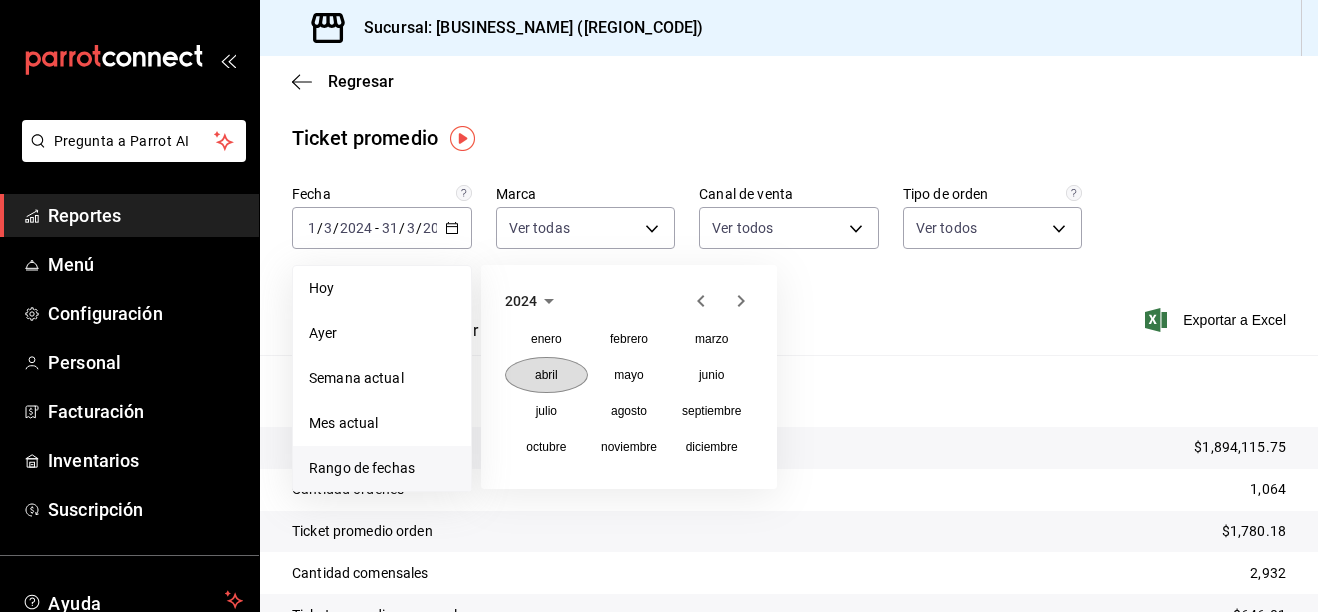 click on "abril" at bounding box center (546, 375) 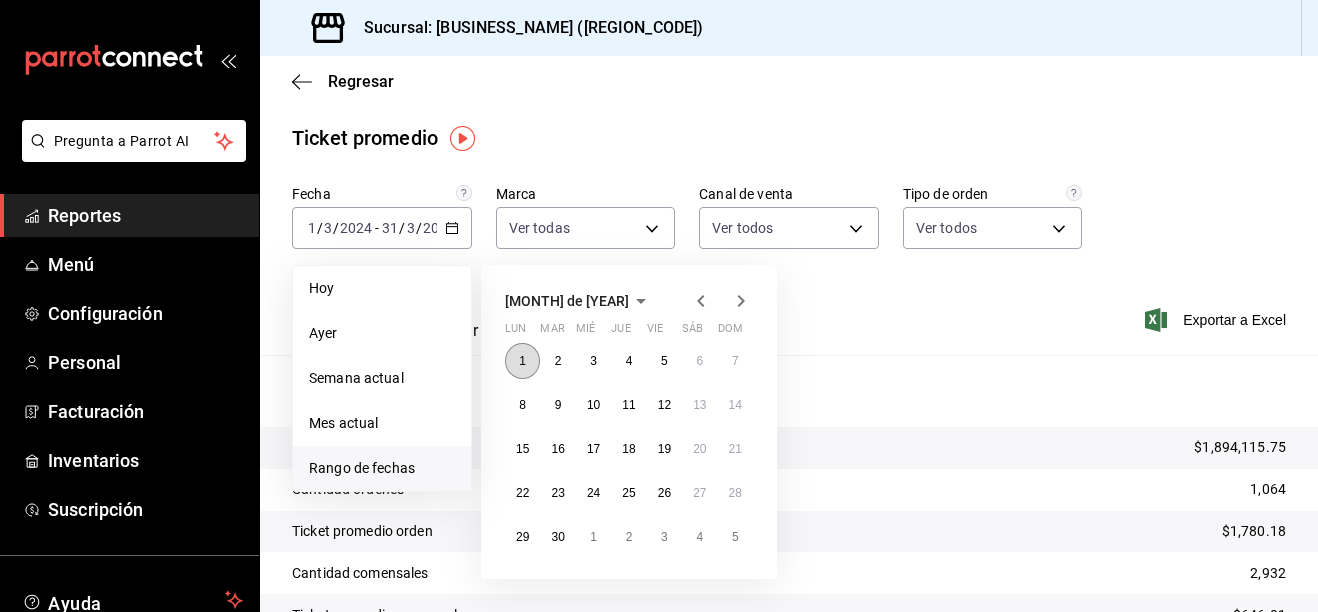 click on "1" at bounding box center [522, 361] 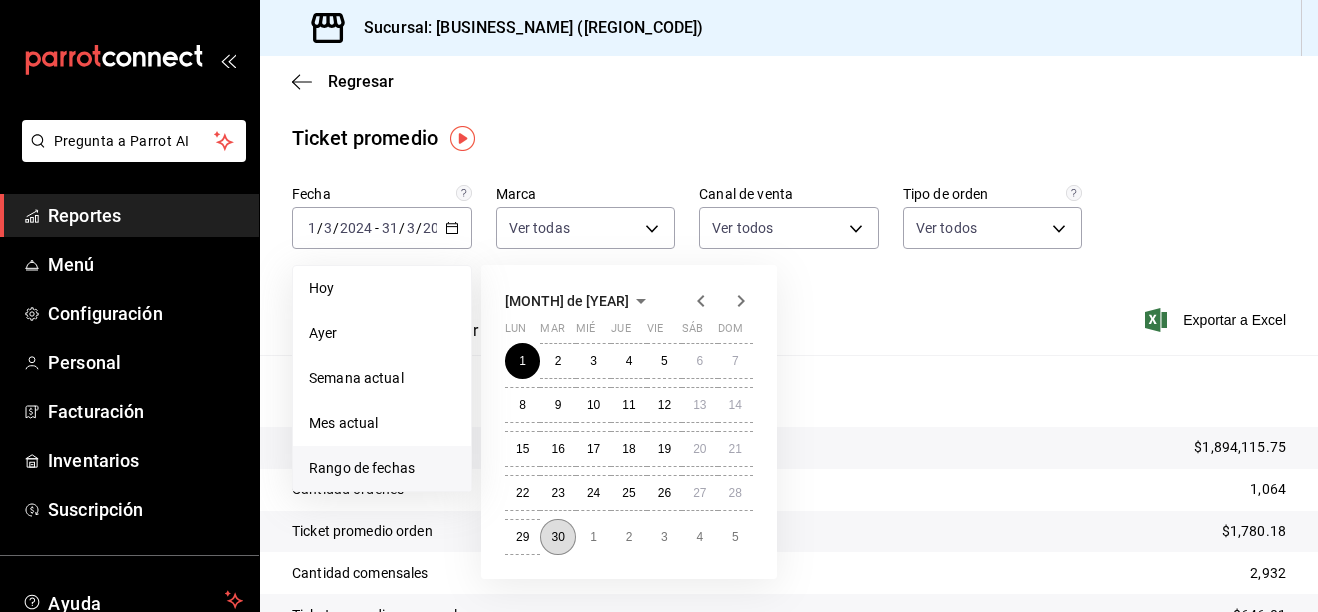 click on "30" at bounding box center (557, 537) 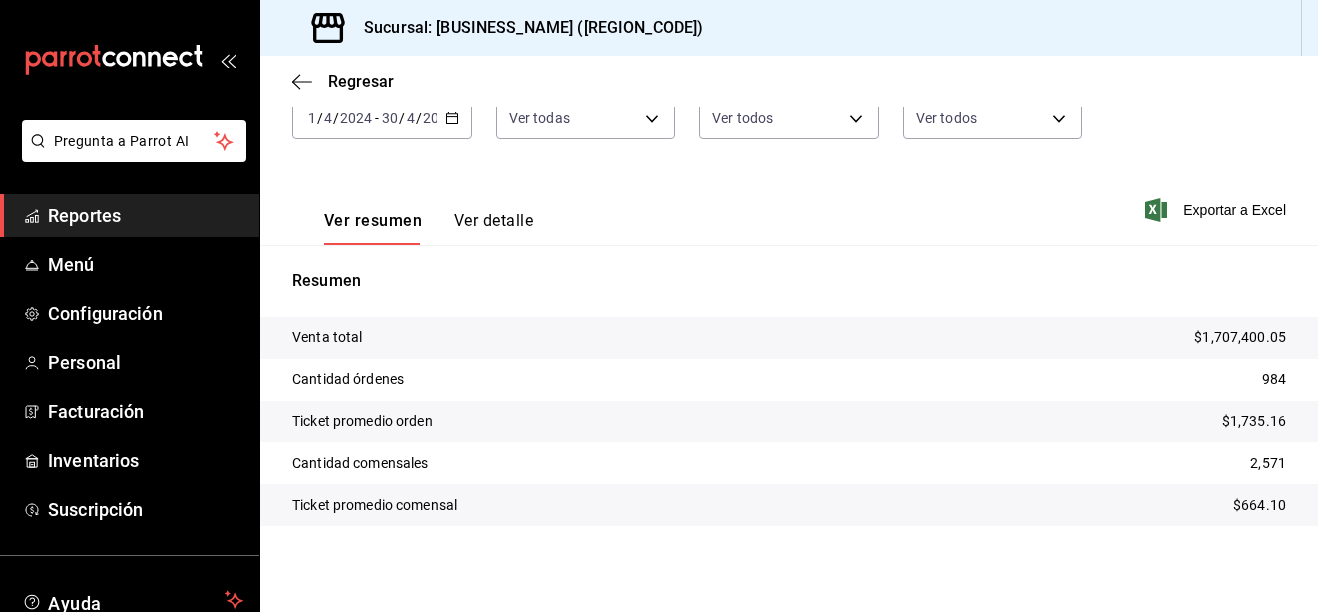 scroll, scrollTop: 112, scrollLeft: 0, axis: vertical 